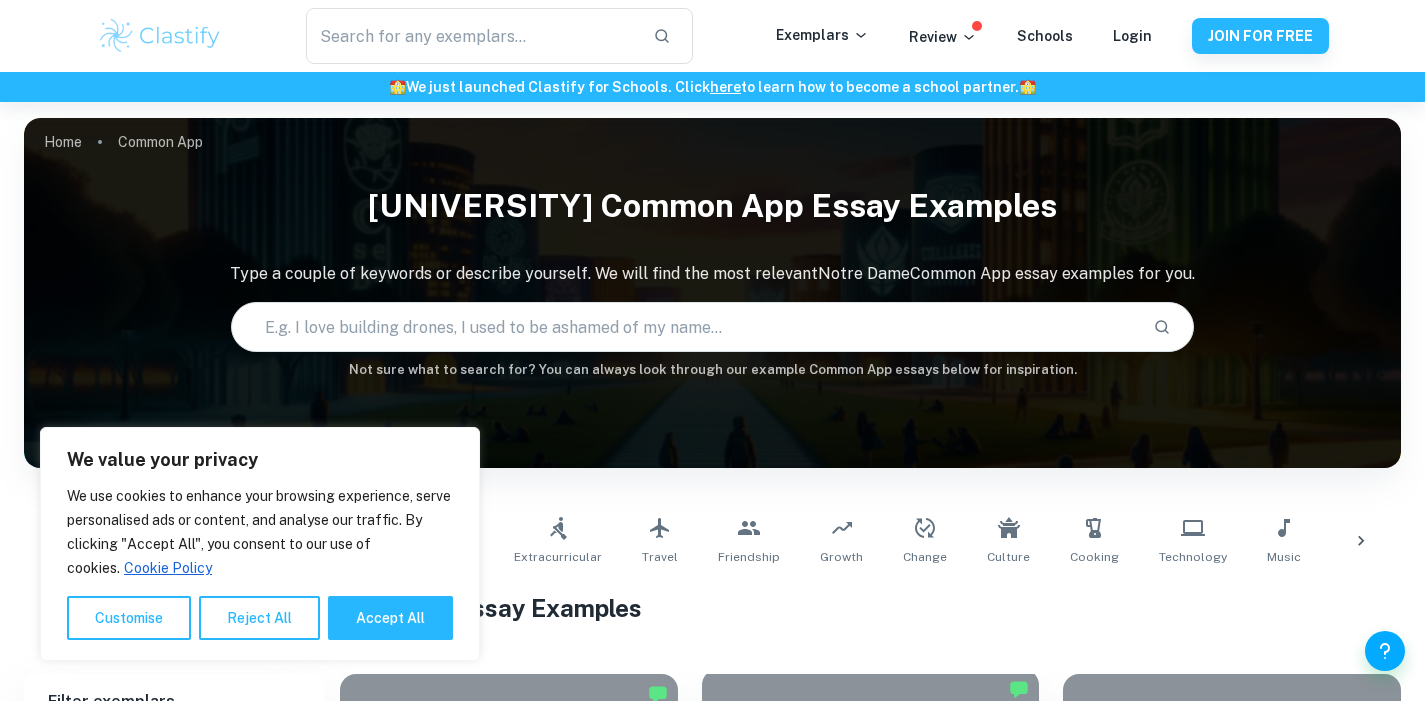 scroll, scrollTop: 446, scrollLeft: 0, axis: vertical 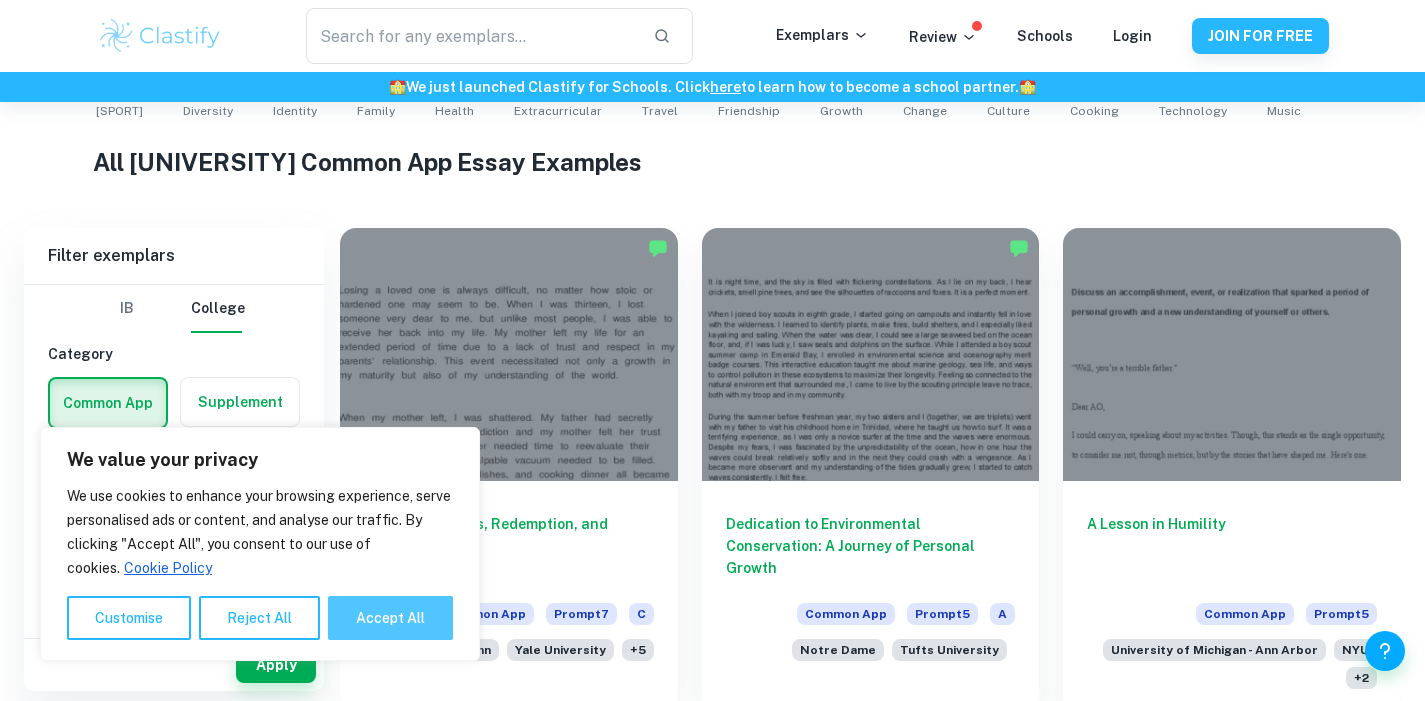 click on "Accept All" at bounding box center [390, 618] 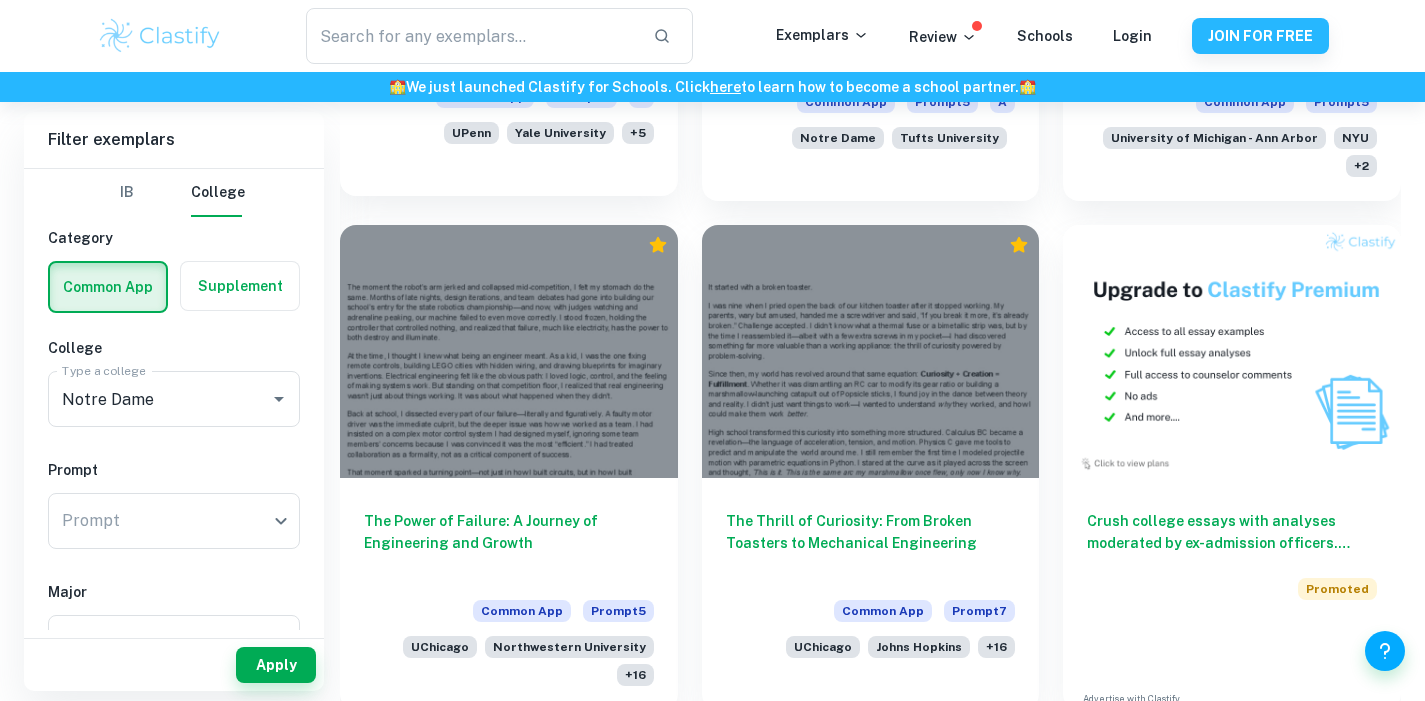 scroll, scrollTop: 985, scrollLeft: 0, axis: vertical 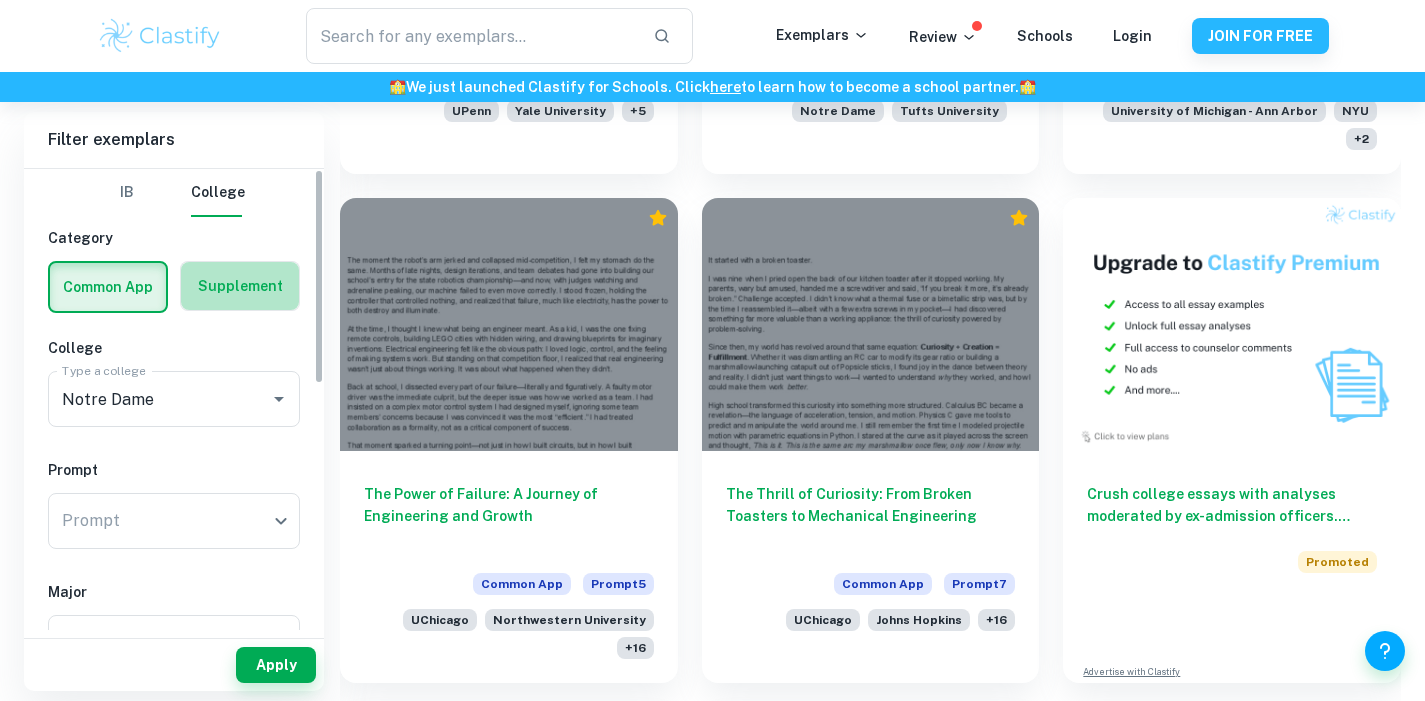 click at bounding box center [240, 286] 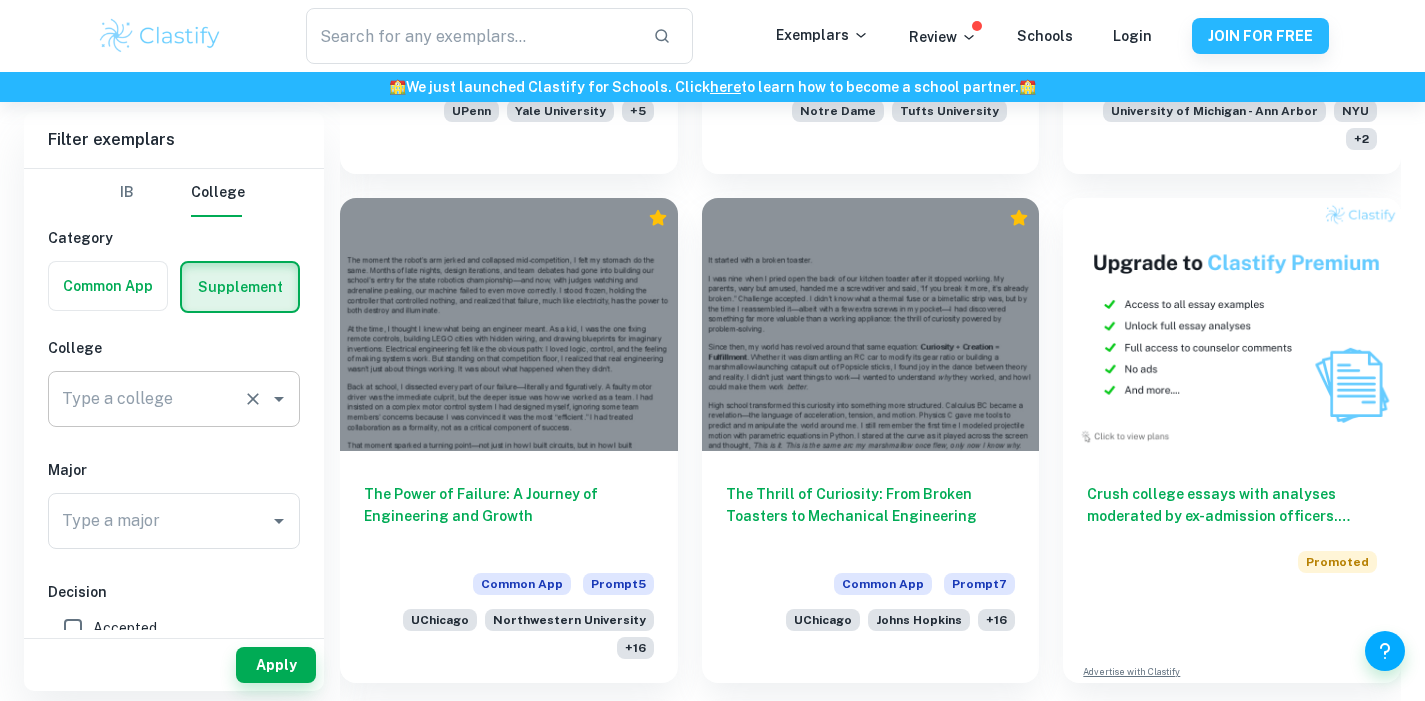 click at bounding box center [265, 399] 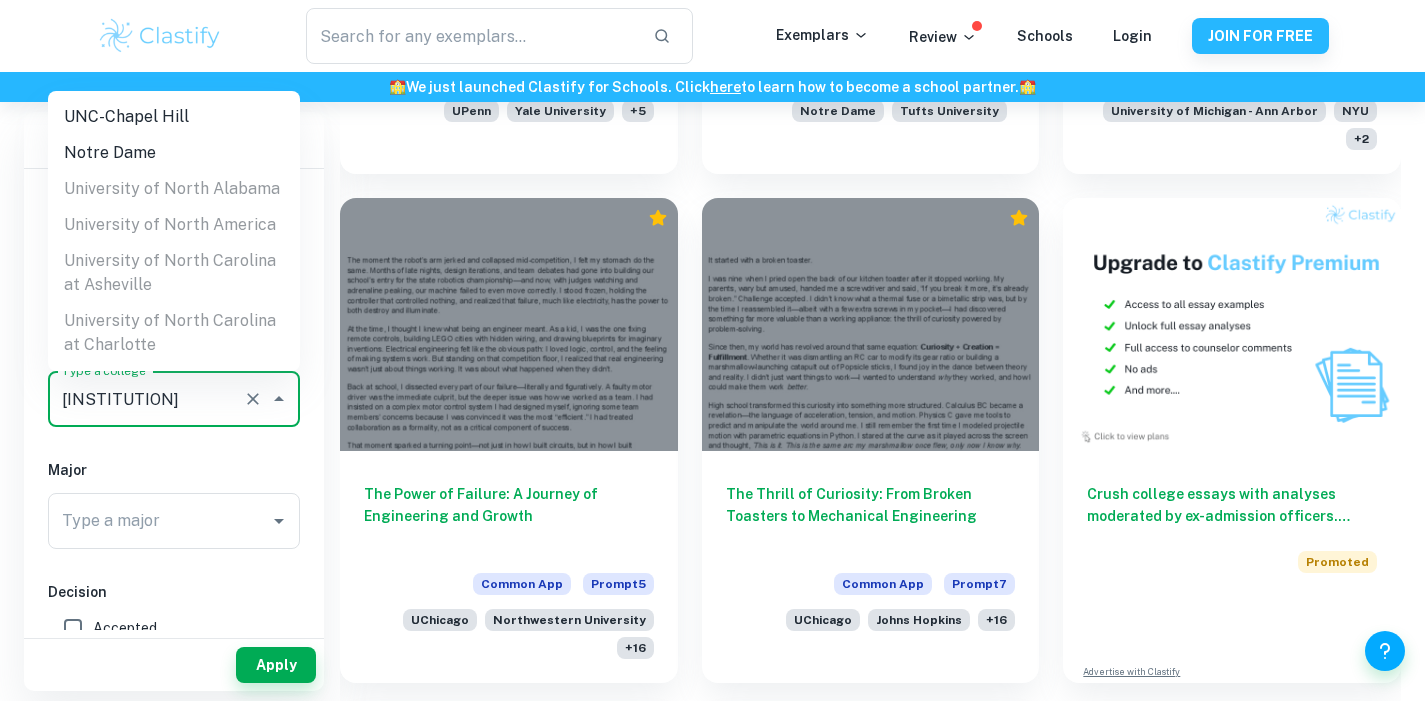 click on "Notre Dame" at bounding box center [174, 153] 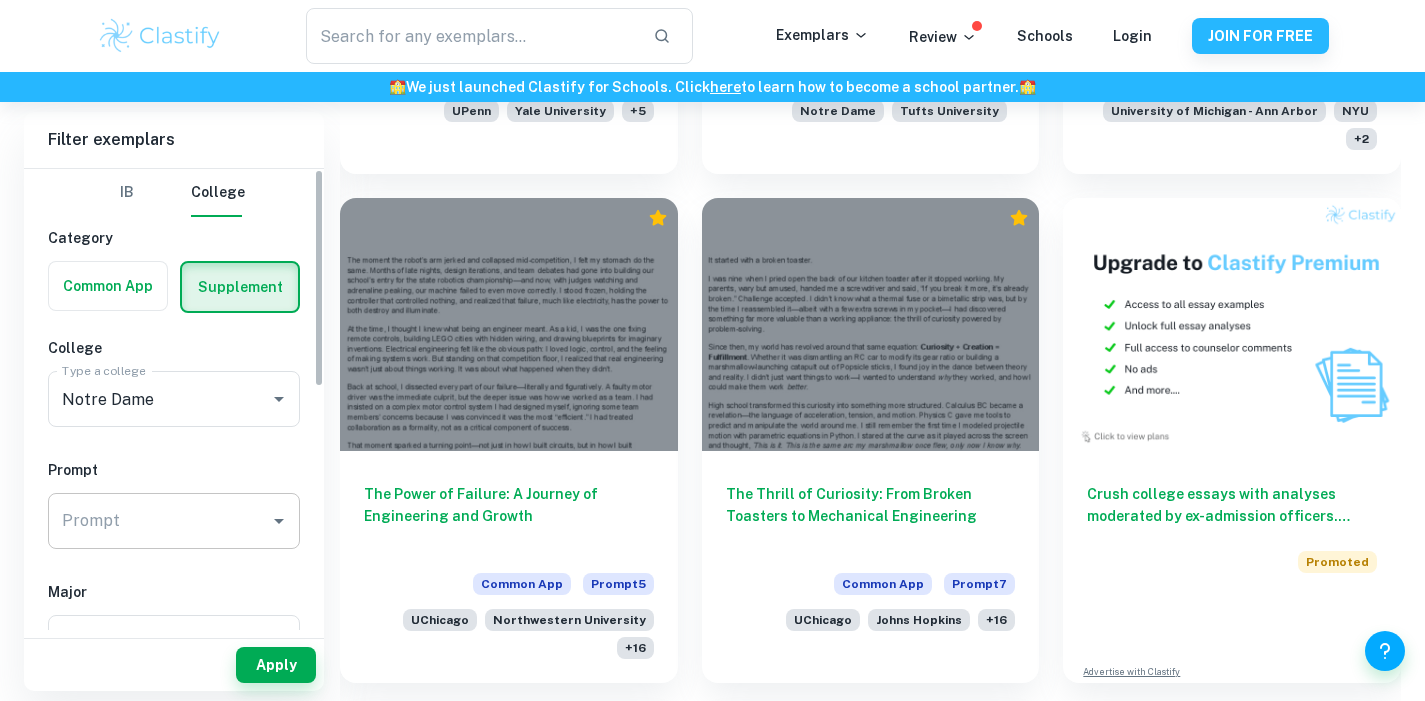 click on "Prompt" at bounding box center (159, 521) 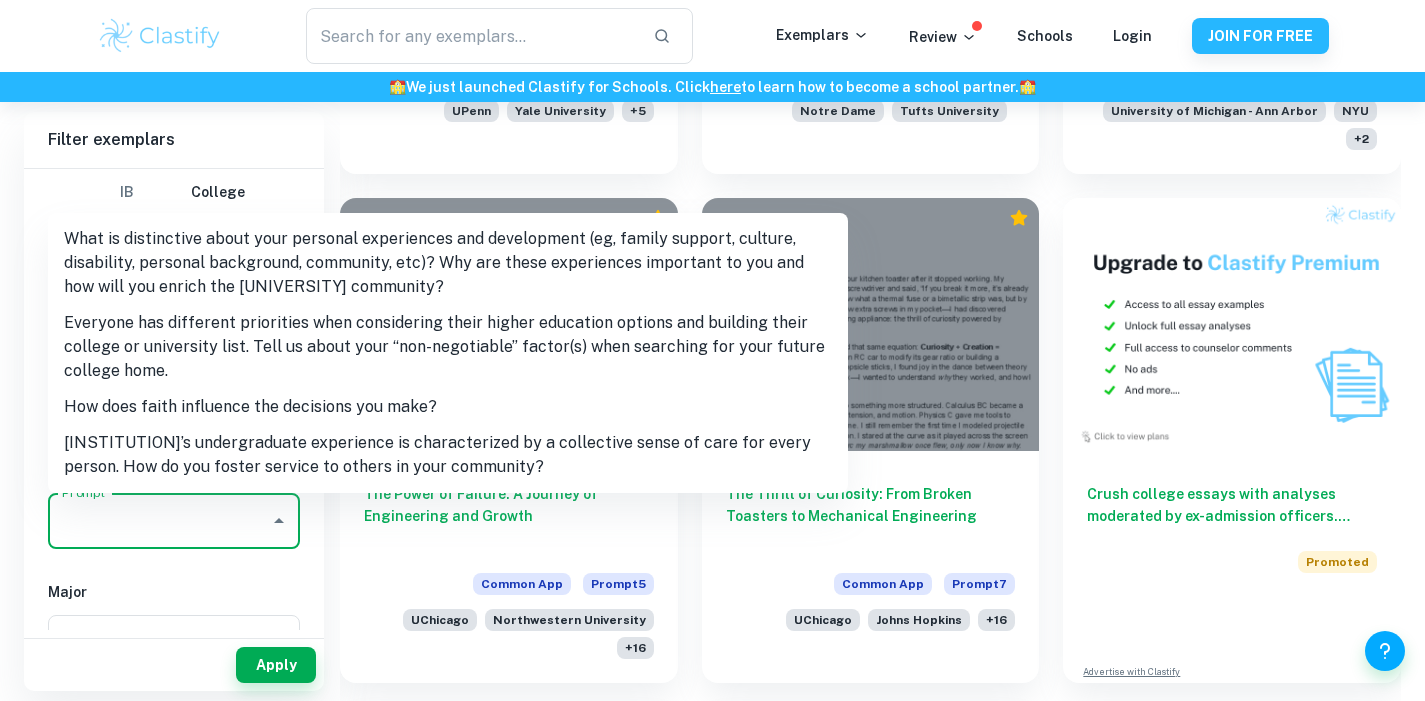 scroll, scrollTop: 6, scrollLeft: 0, axis: vertical 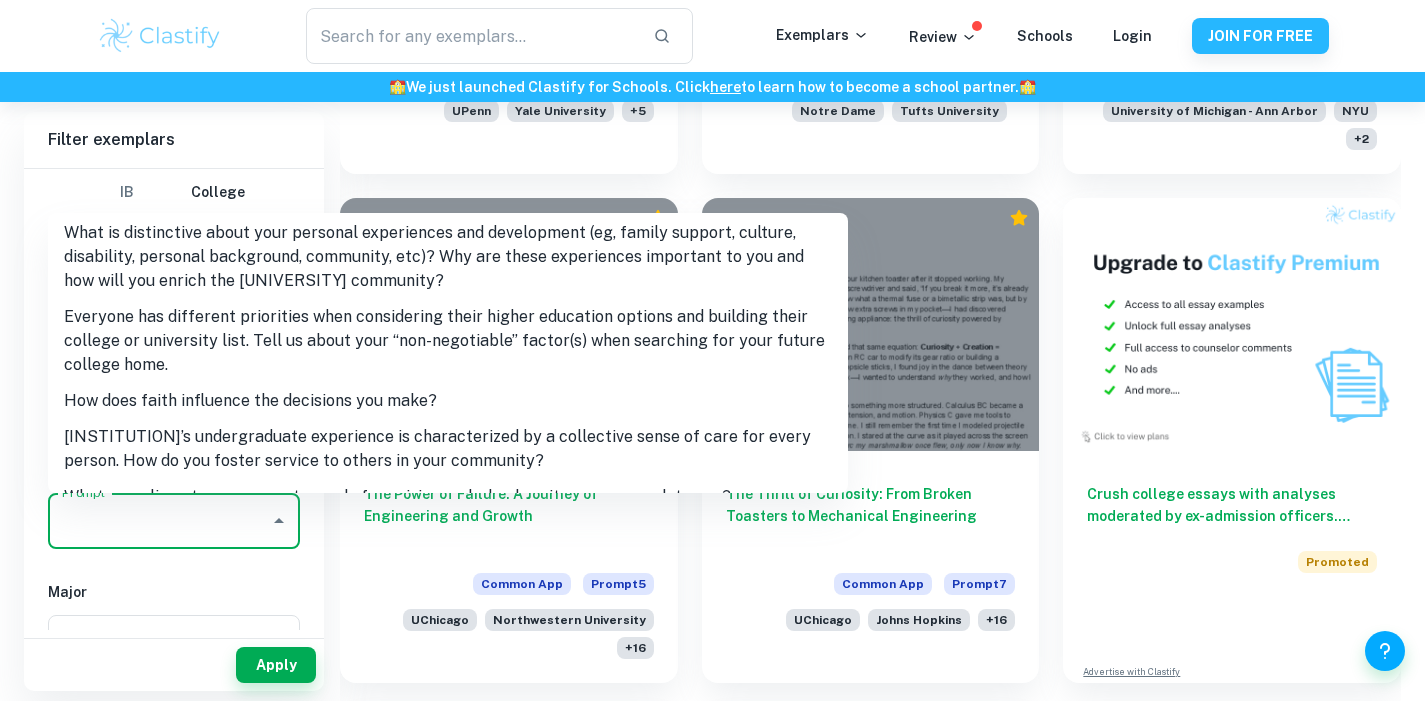 click on "Everyone has different priorities when considering their higher education options and building their college or university list. Tell us about your “non-negotiable” factor(s) when searching for your future college home." at bounding box center [448, 341] 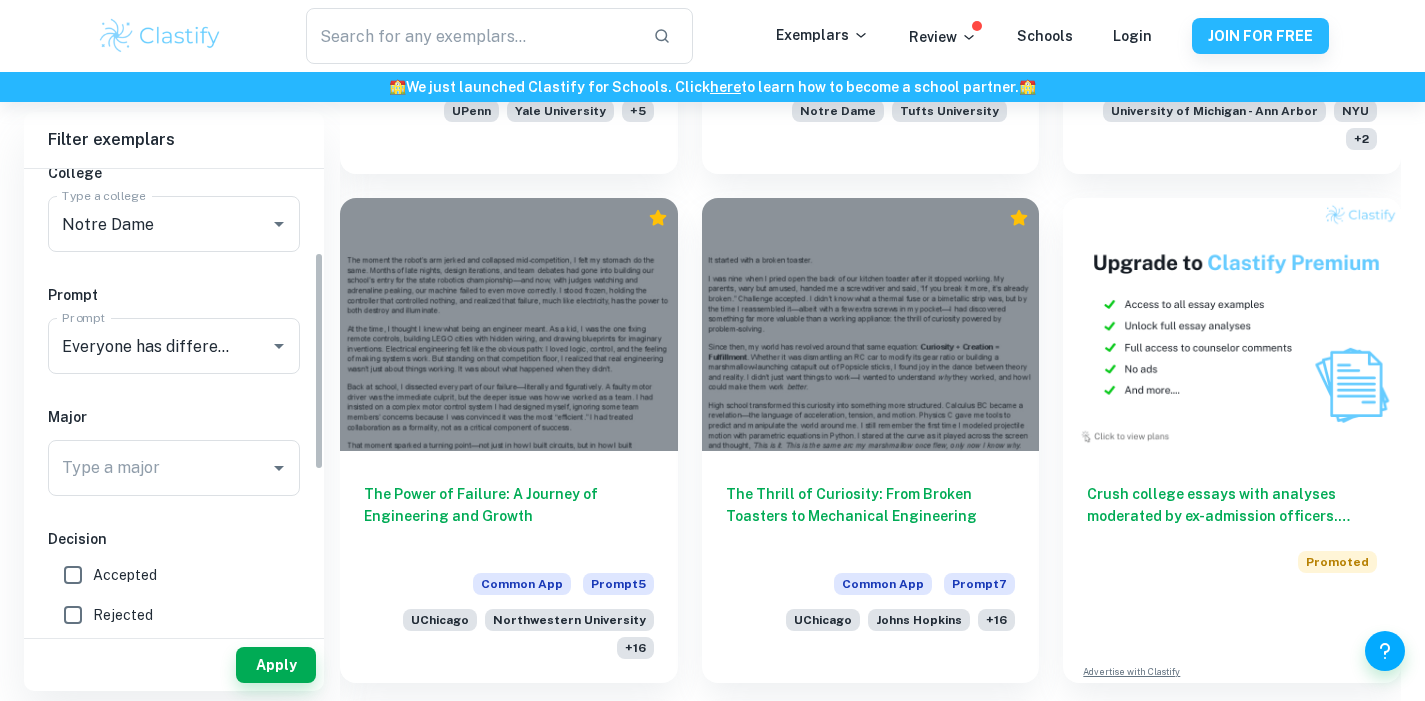 scroll, scrollTop: 176, scrollLeft: 0, axis: vertical 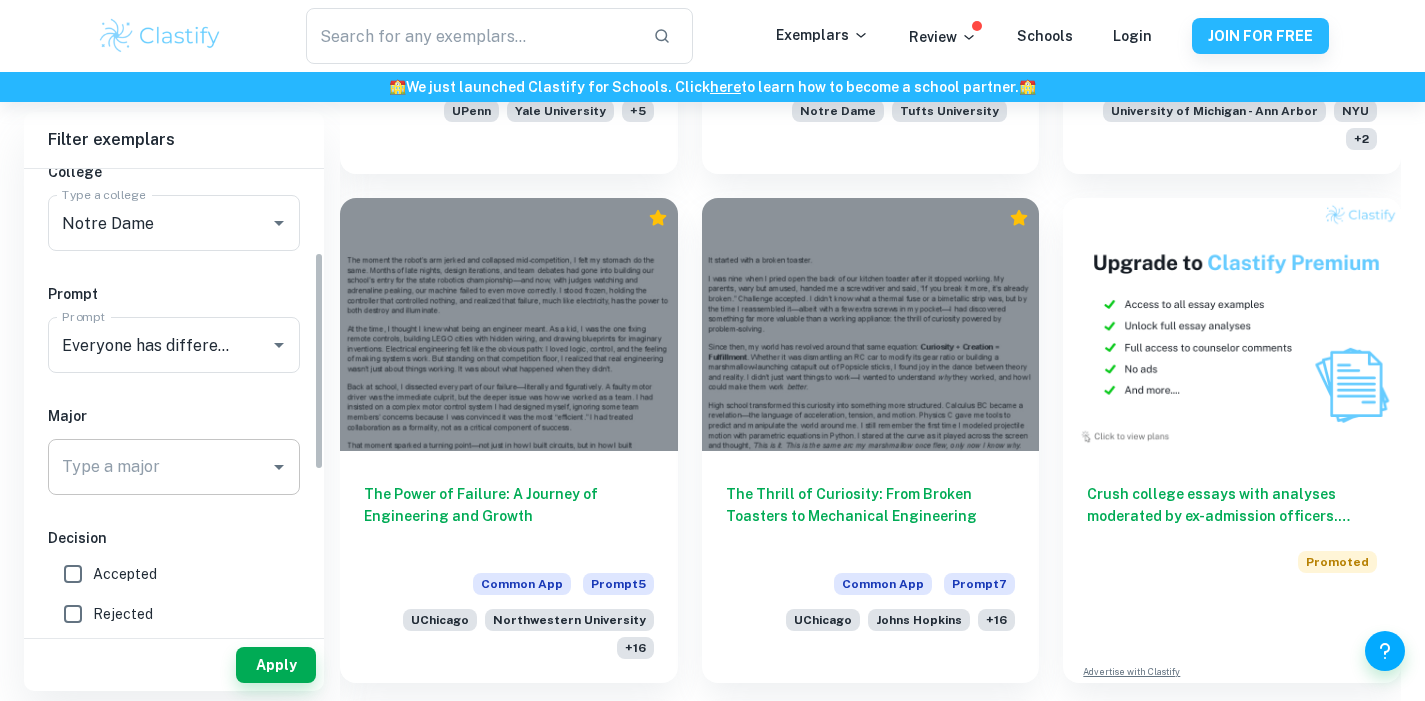 click on "Type a major" at bounding box center (159, 467) 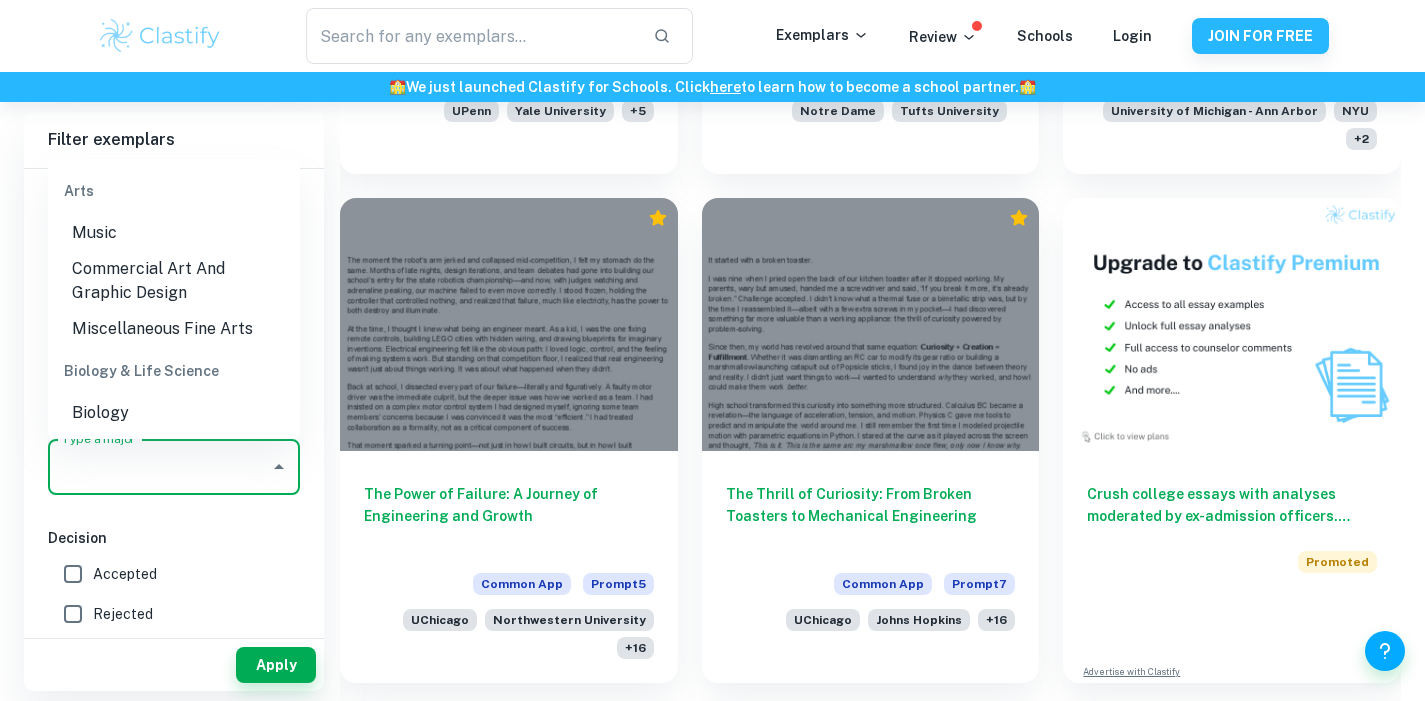 click on "Decision" at bounding box center (174, 172) 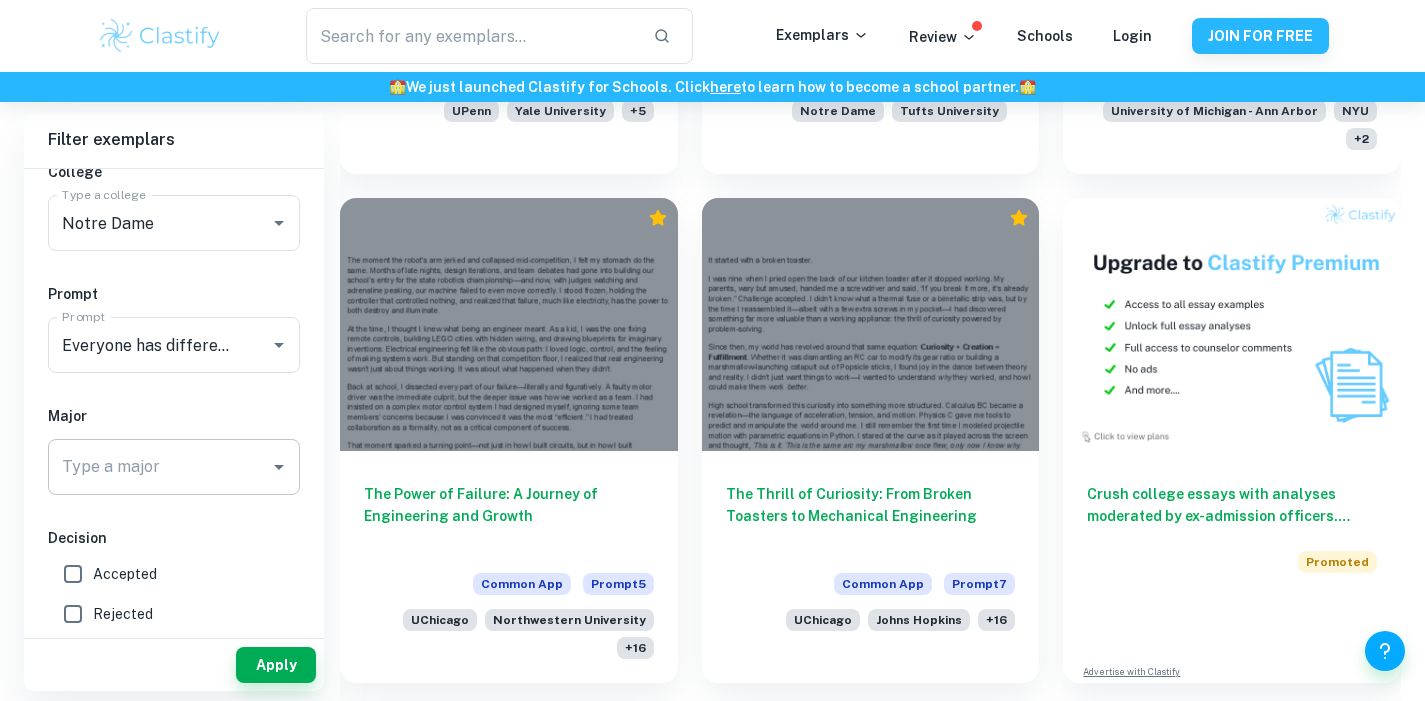 click on "Type a major" at bounding box center (159, 467) 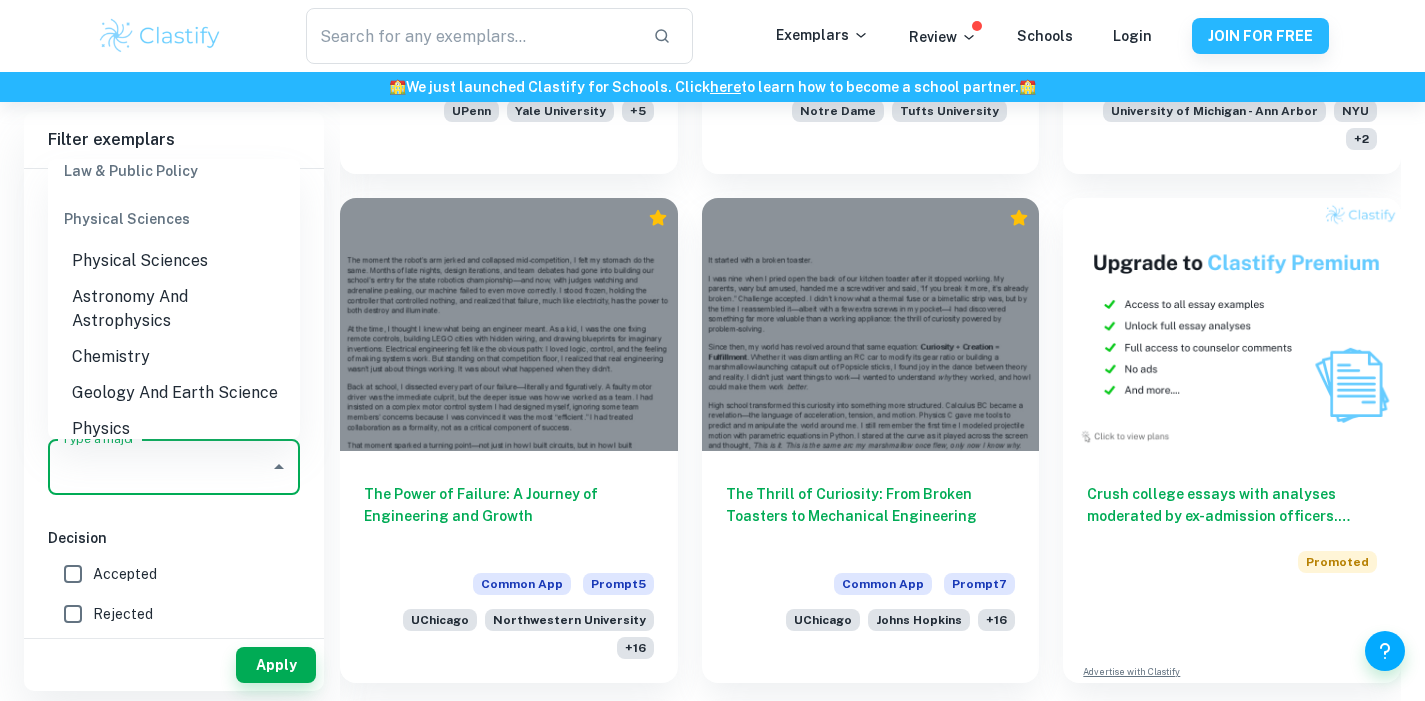 scroll, scrollTop: 1865, scrollLeft: 0, axis: vertical 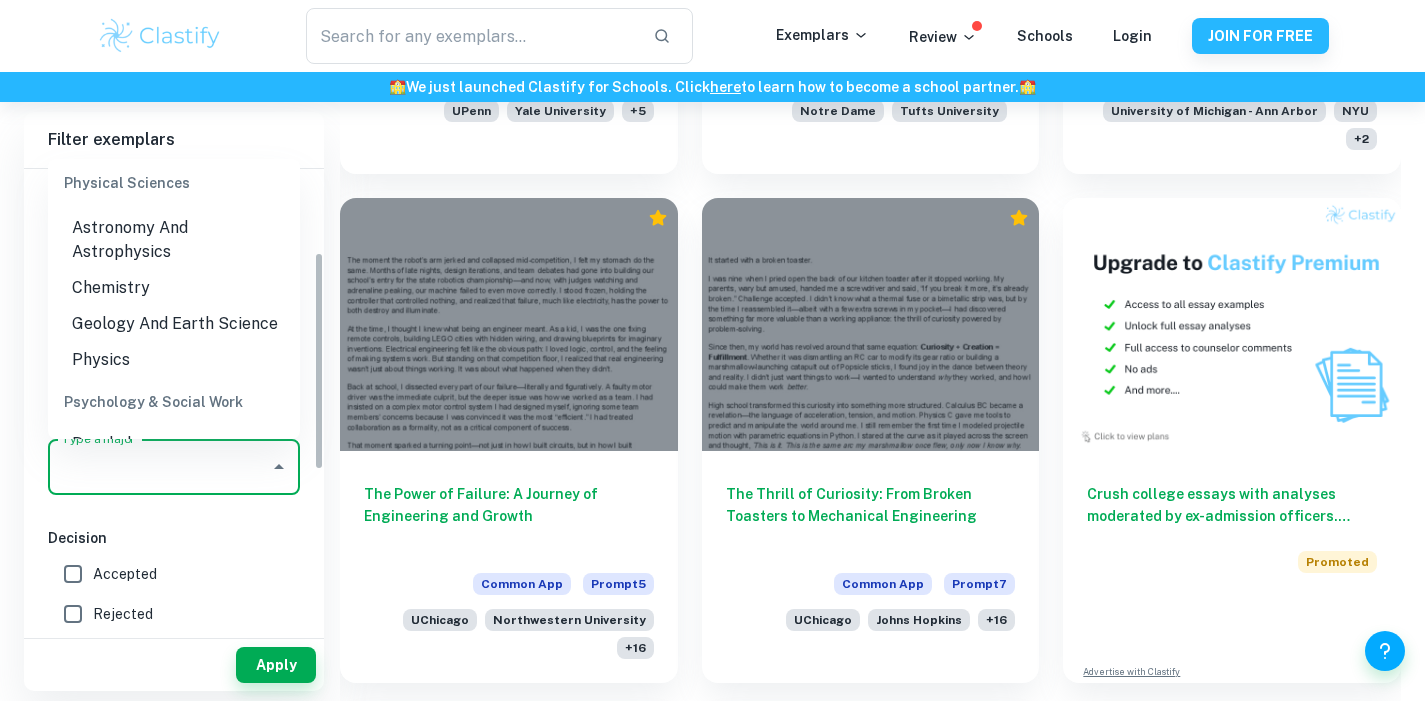 click on "Decision" at bounding box center [174, 172] 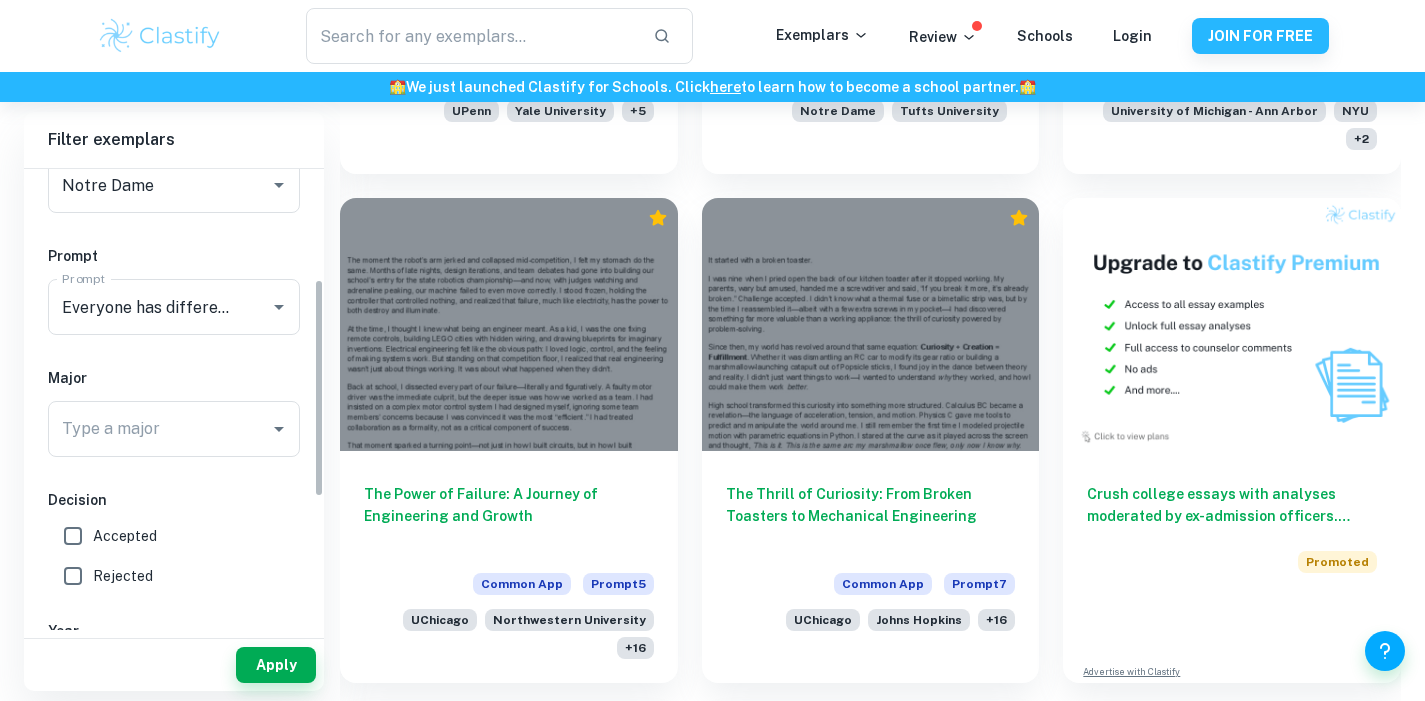 scroll, scrollTop: 232, scrollLeft: 0, axis: vertical 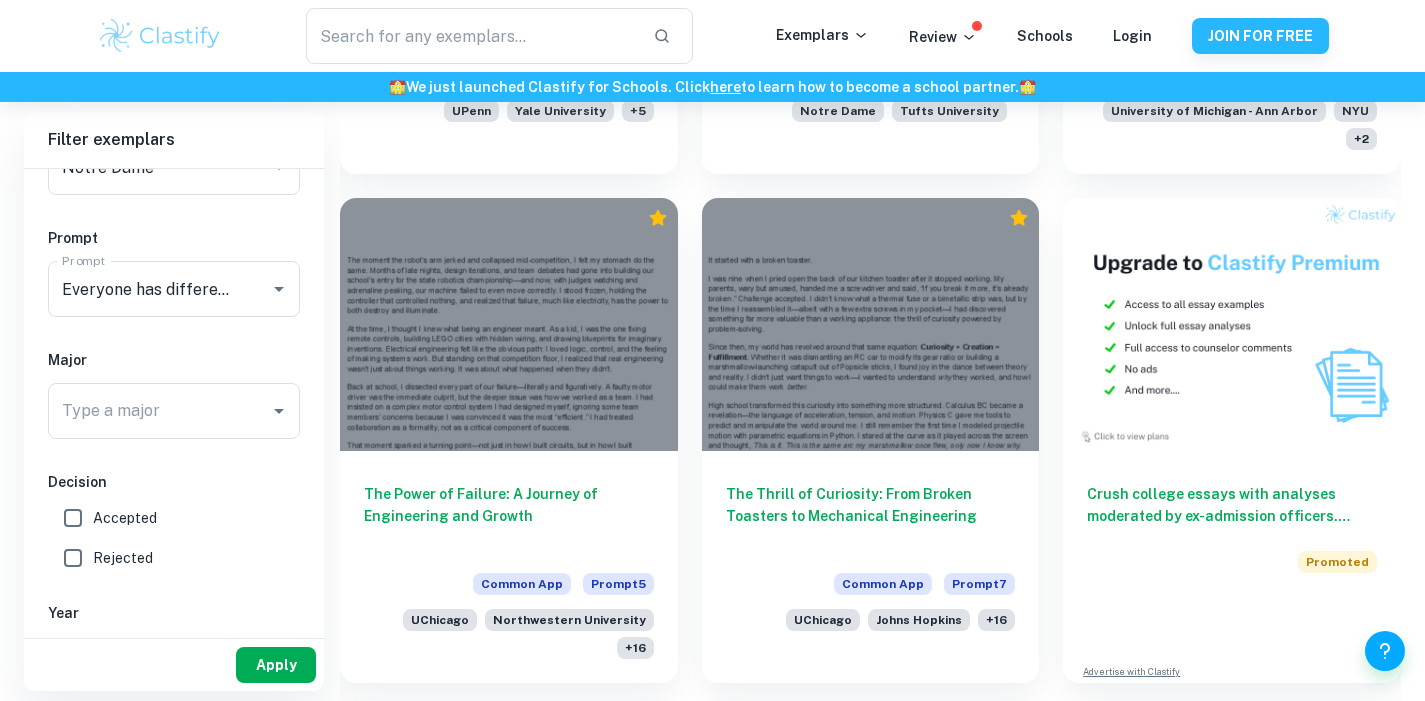click on "Apply" at bounding box center [276, 665] 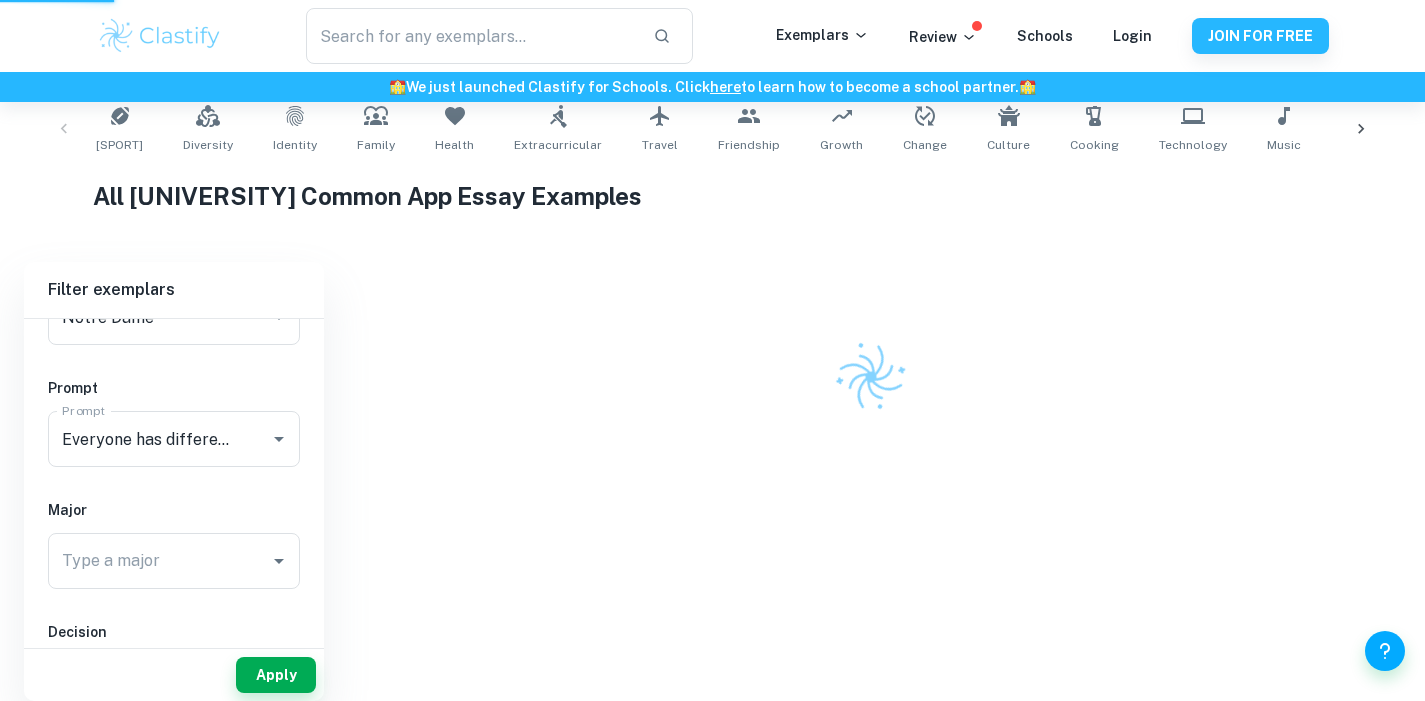 scroll, scrollTop: 402, scrollLeft: 0, axis: vertical 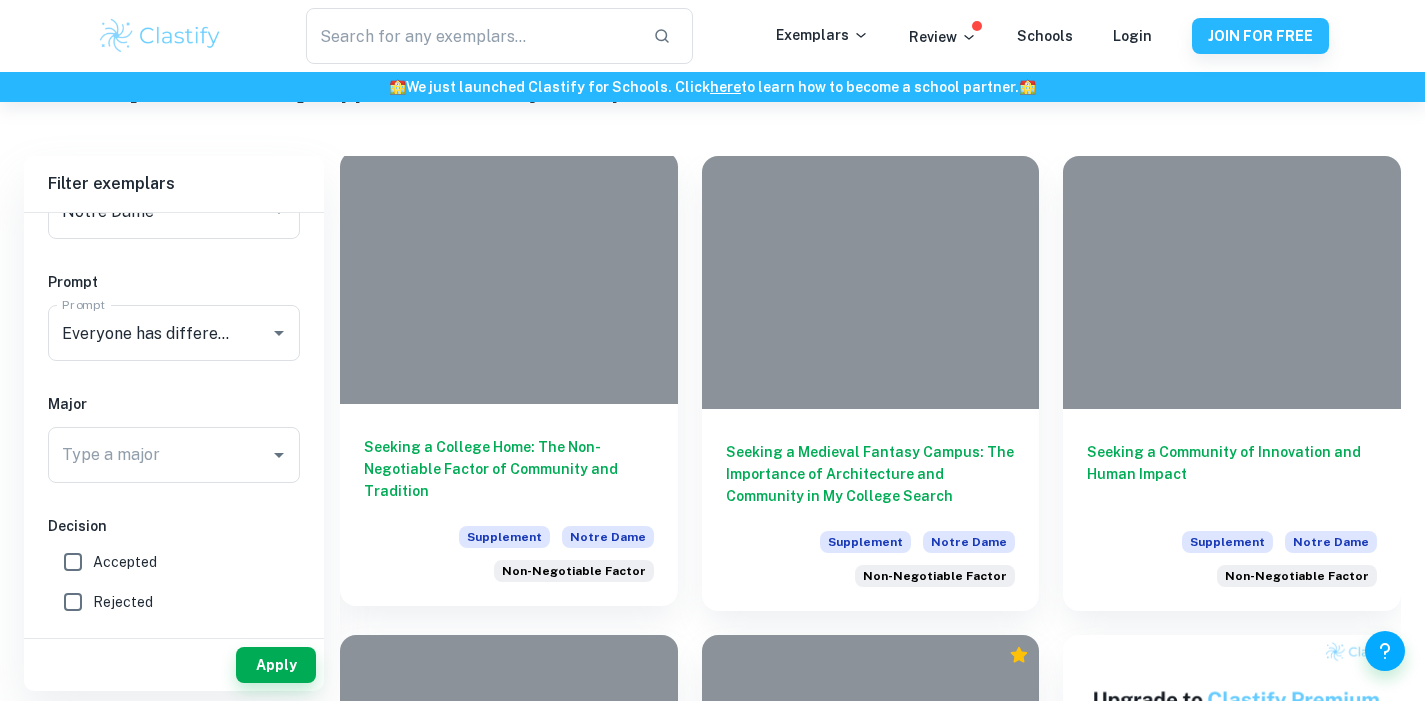 click on "Seeking a College Home: The Non-Negotiable Factor of Community and Tradition" at bounding box center [509, 469] 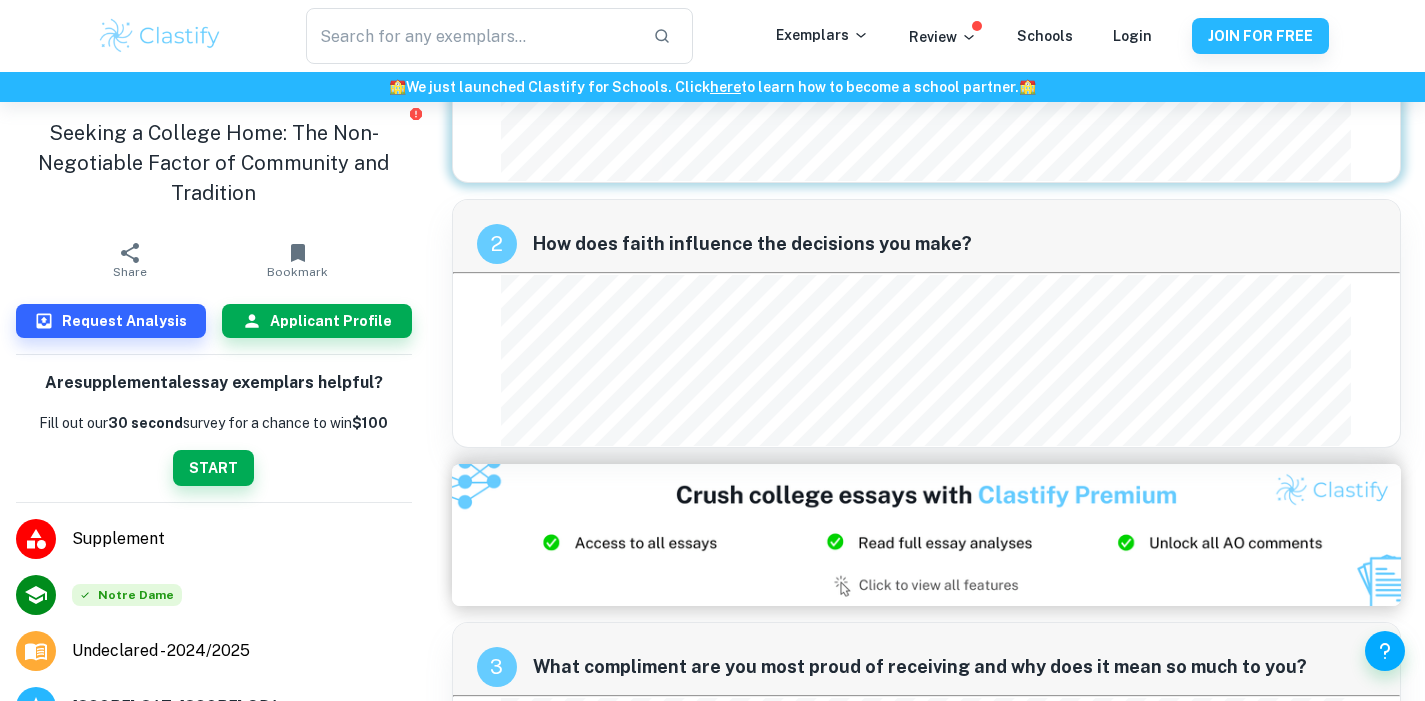 scroll, scrollTop: 359, scrollLeft: 0, axis: vertical 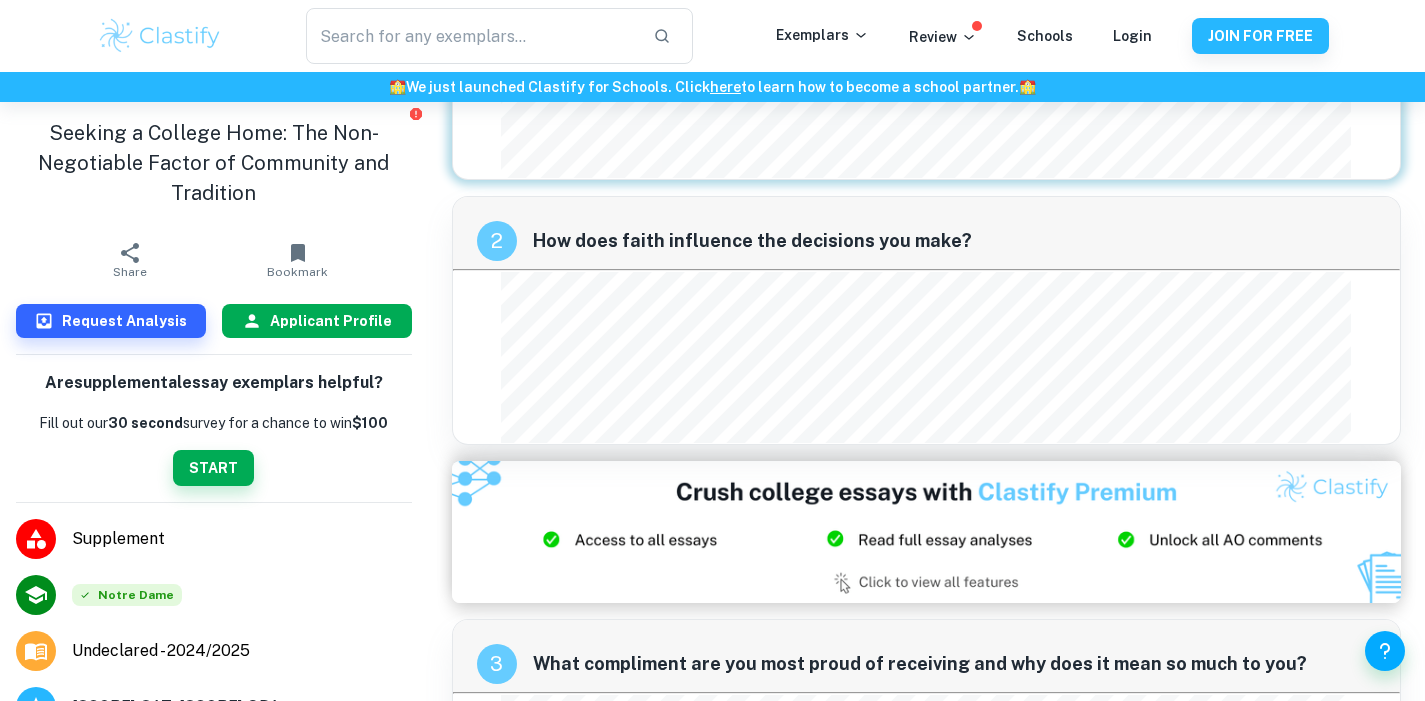 click on "Applicant Profile" at bounding box center [331, 321] 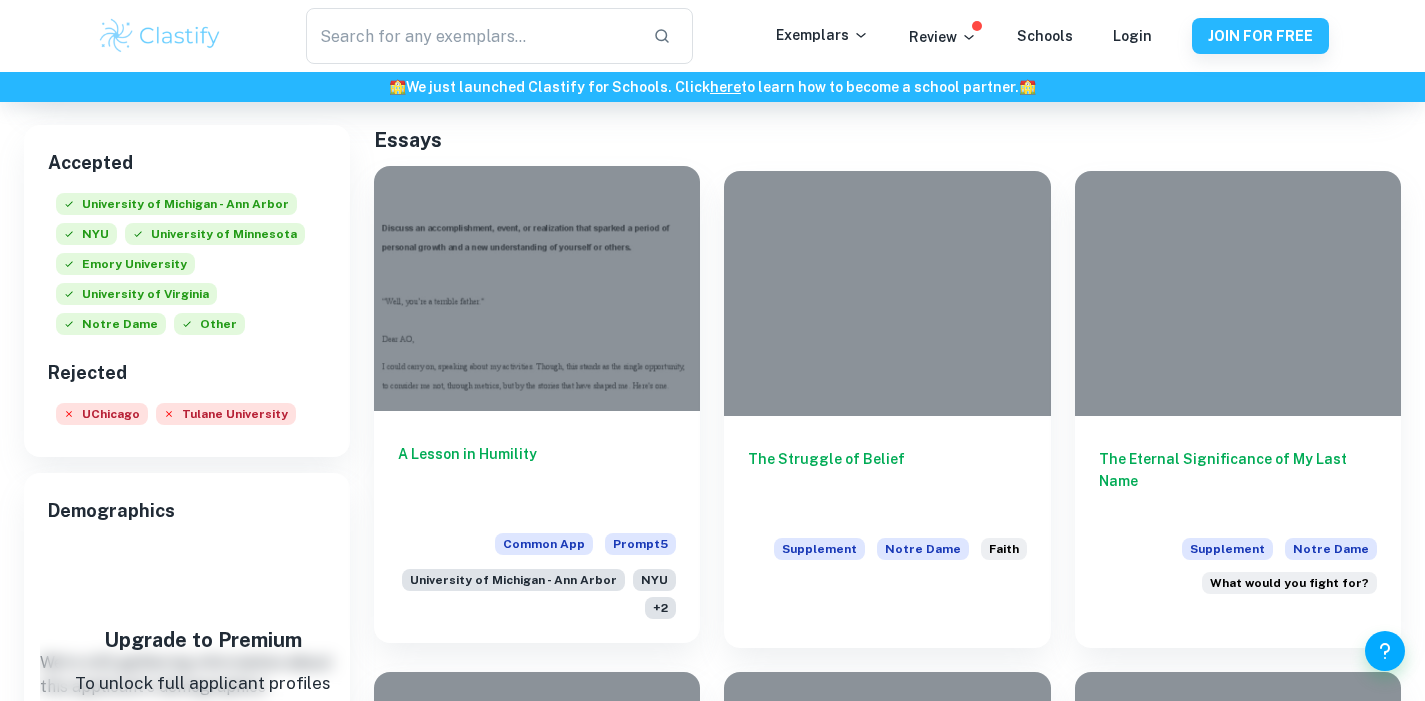 scroll, scrollTop: 298, scrollLeft: 0, axis: vertical 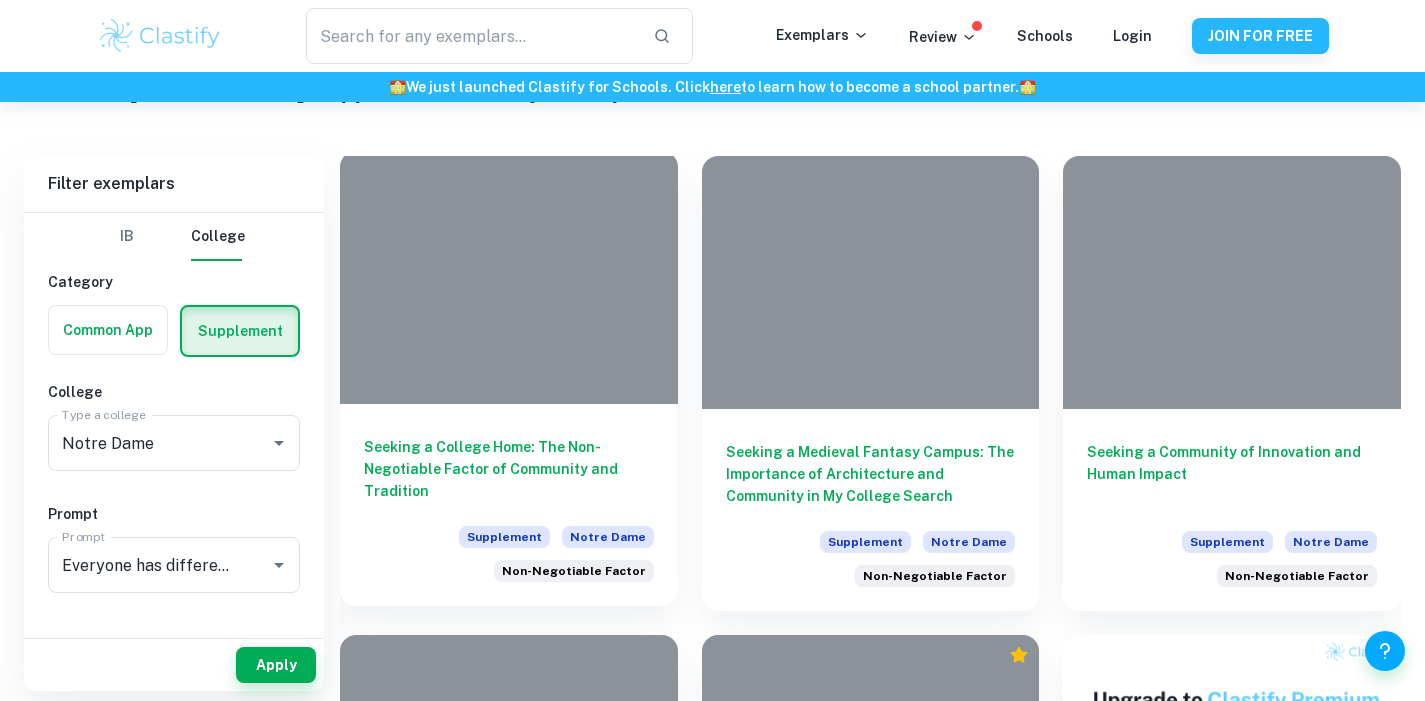 click on "Seeking a College Home: The Non-Negotiable Factor of Community and Tradition" at bounding box center [509, 469] 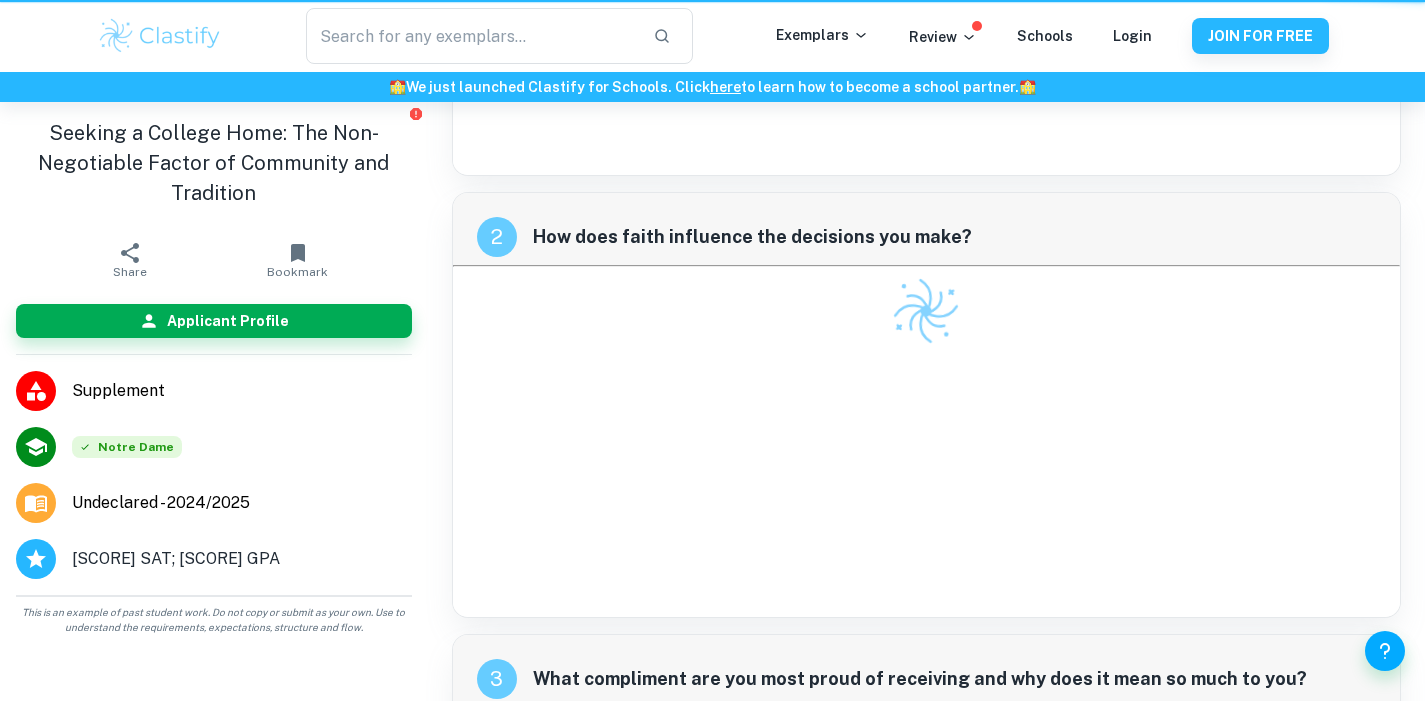 scroll, scrollTop: 0, scrollLeft: 0, axis: both 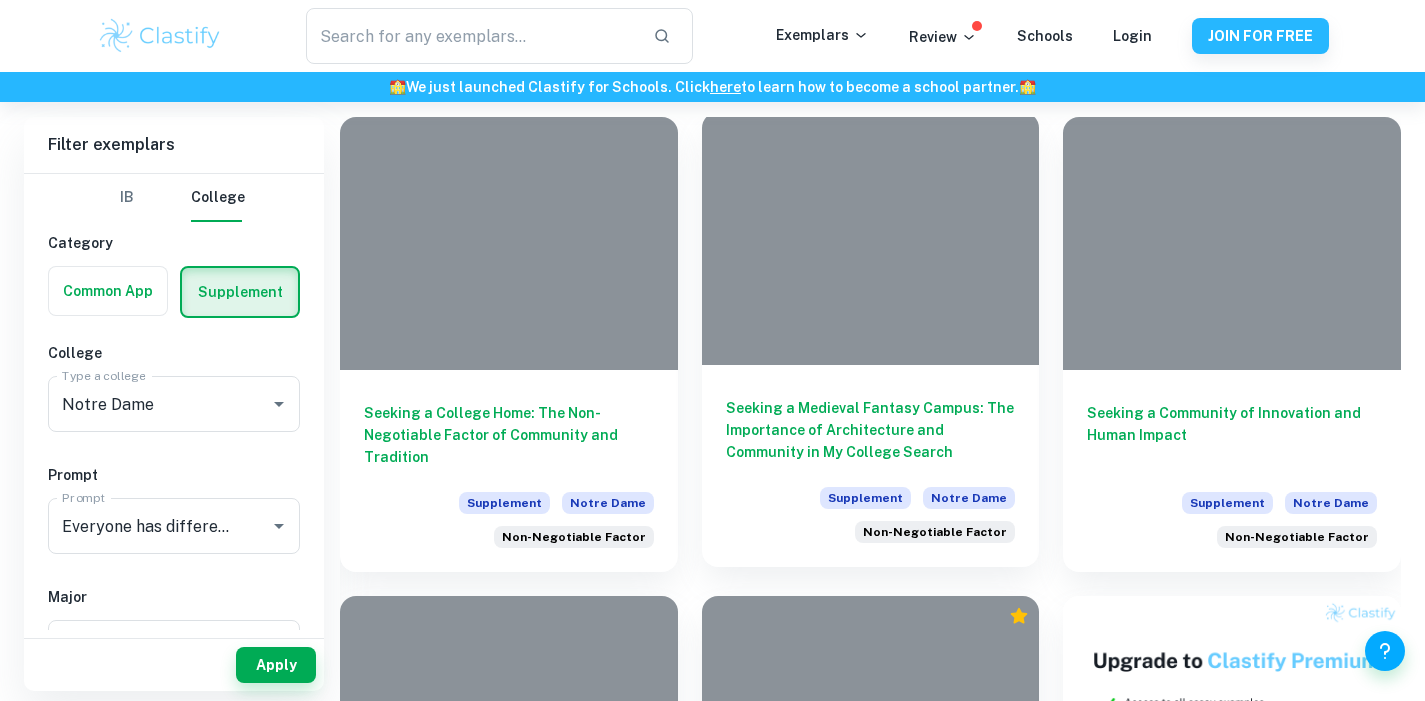 click on "Seeking a Medieval Fantasy Campus: The Importance of Architecture and Community in My College Search" at bounding box center [871, 430] 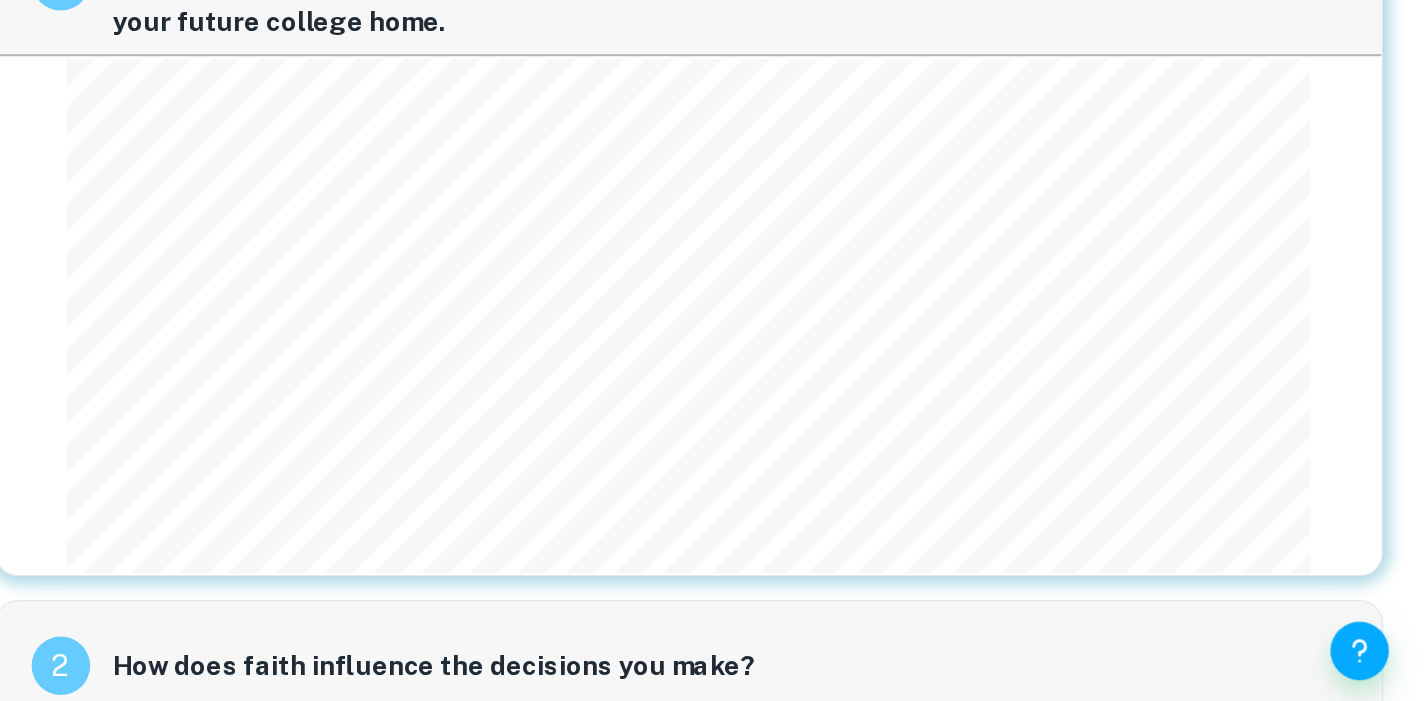 scroll, scrollTop: 0, scrollLeft: 0, axis: both 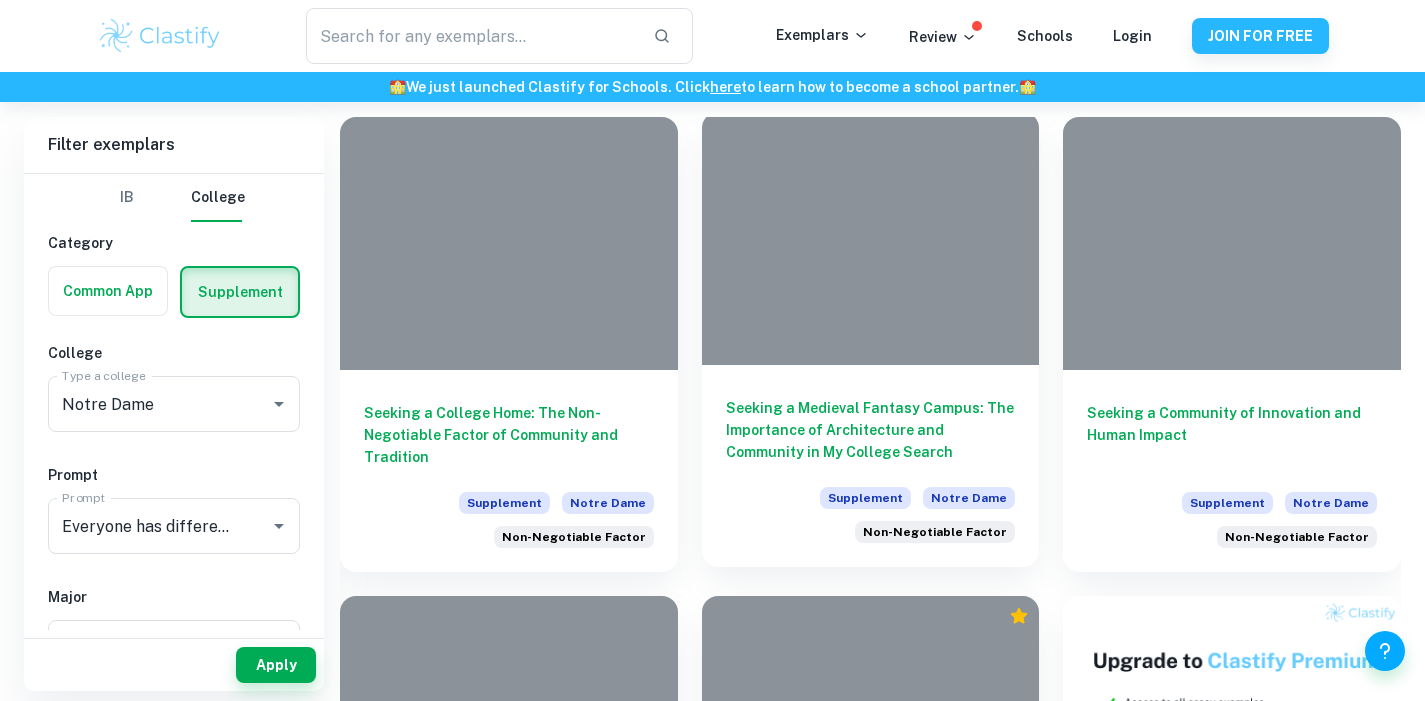 click on "Seeking a Medieval Fantasy Campus: The Importance of Architecture and Community in My College Search" at bounding box center [871, 430] 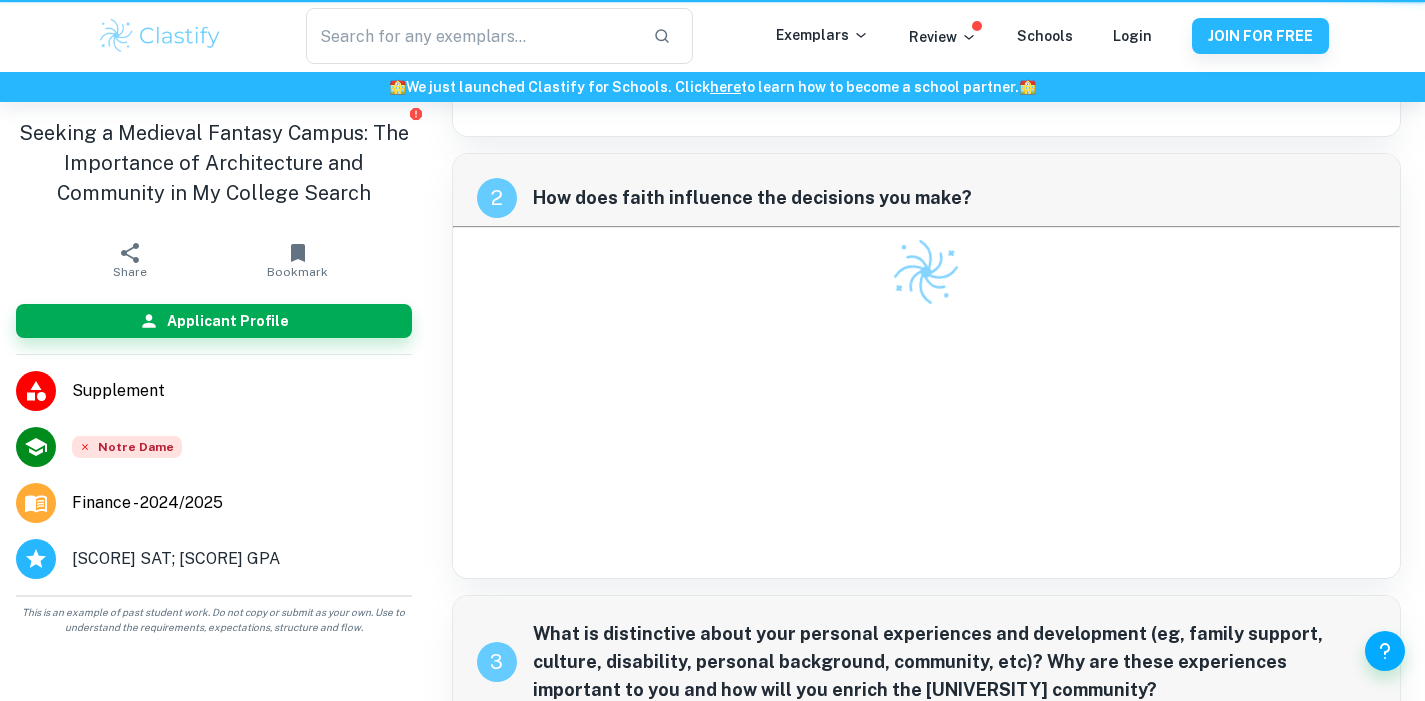scroll, scrollTop: 0, scrollLeft: 0, axis: both 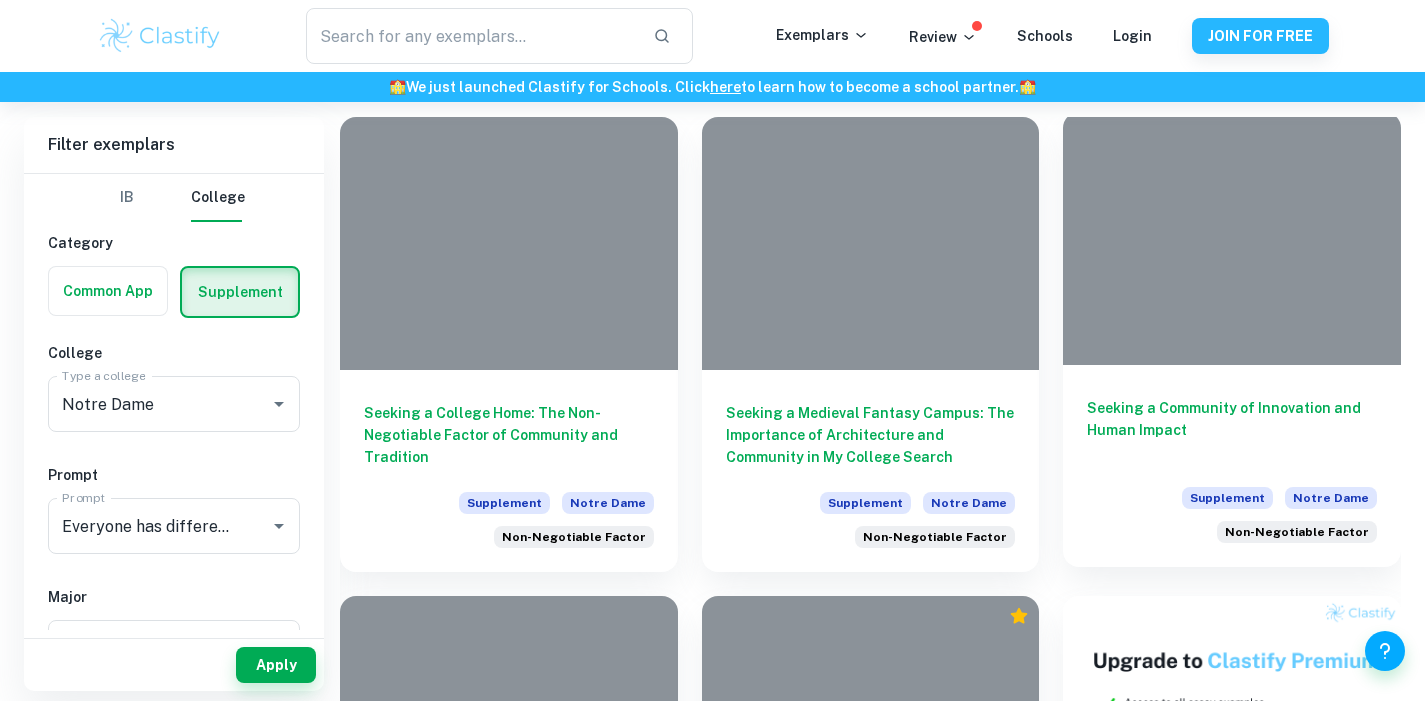 click on "Seeking a Community of Innovation and Human Impact" at bounding box center [1232, 430] 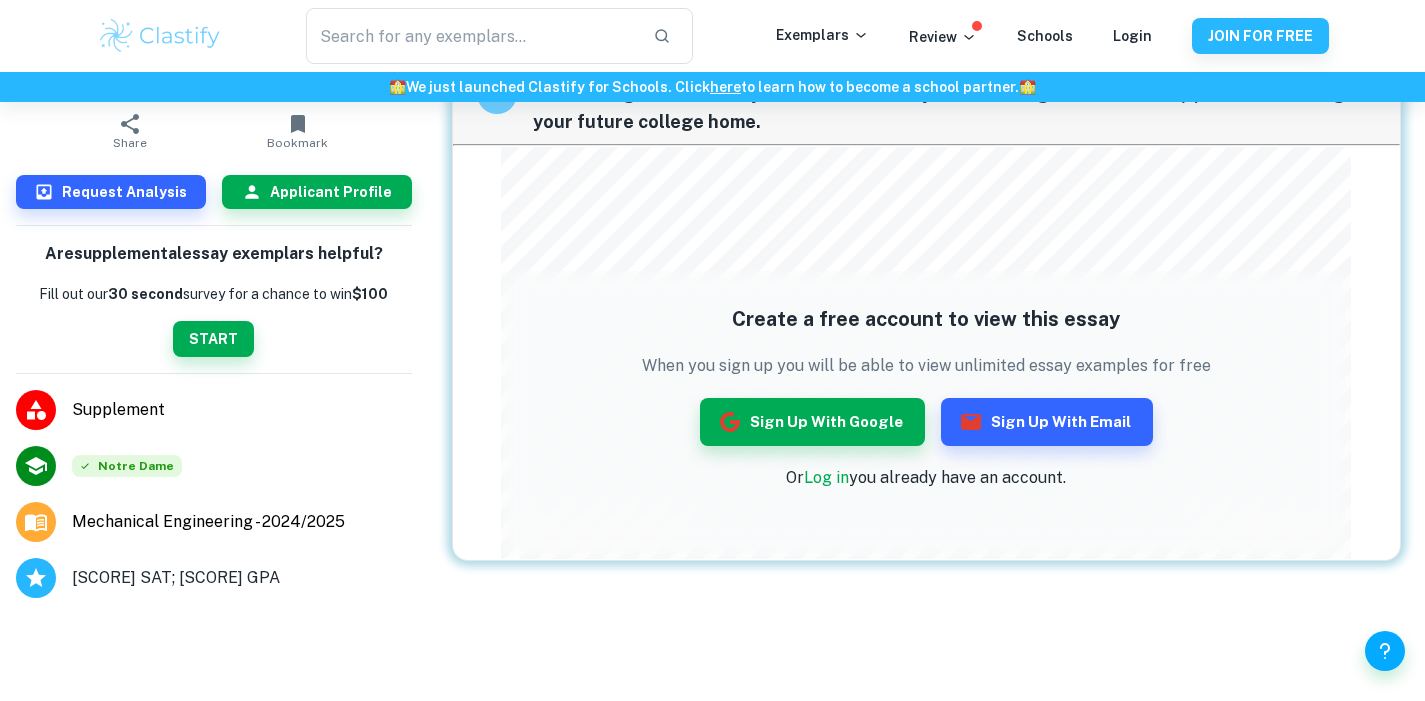 scroll, scrollTop: 102, scrollLeft: 0, axis: vertical 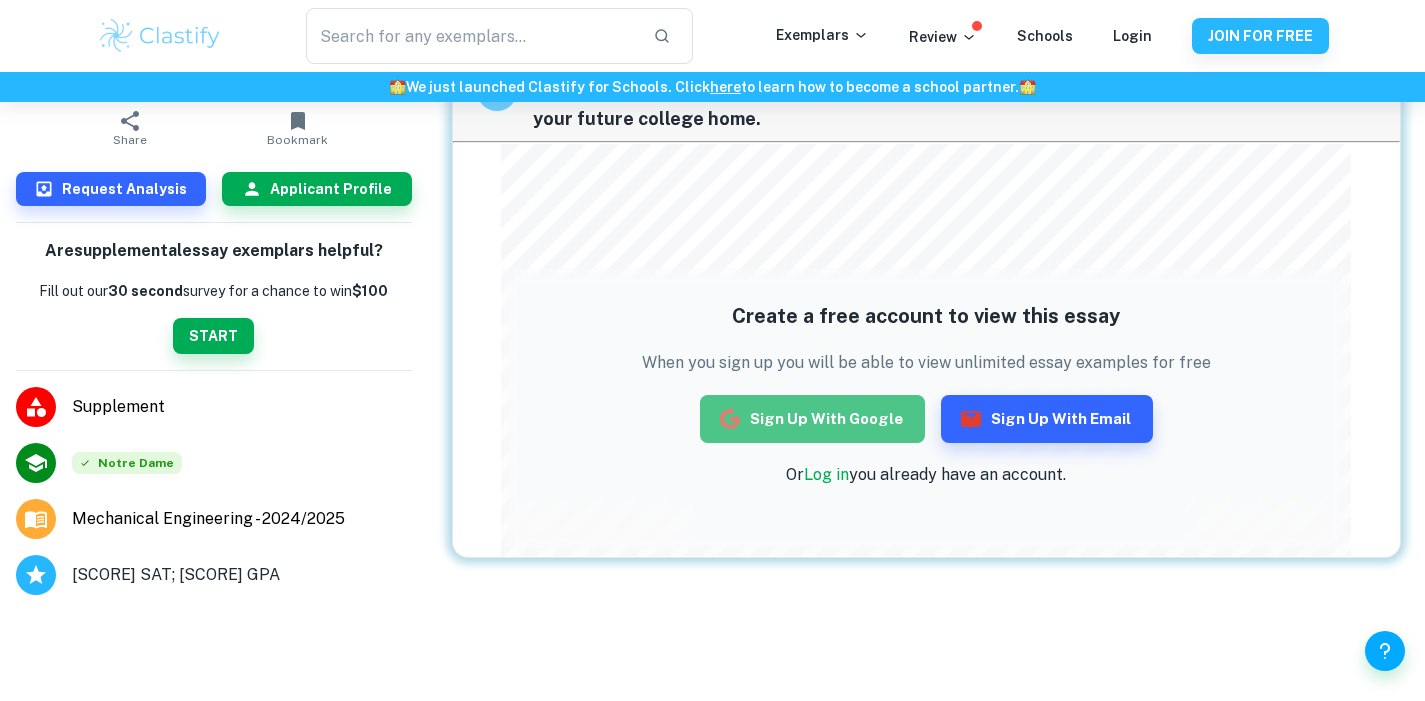 click on "Sign up with Google" at bounding box center (812, 419) 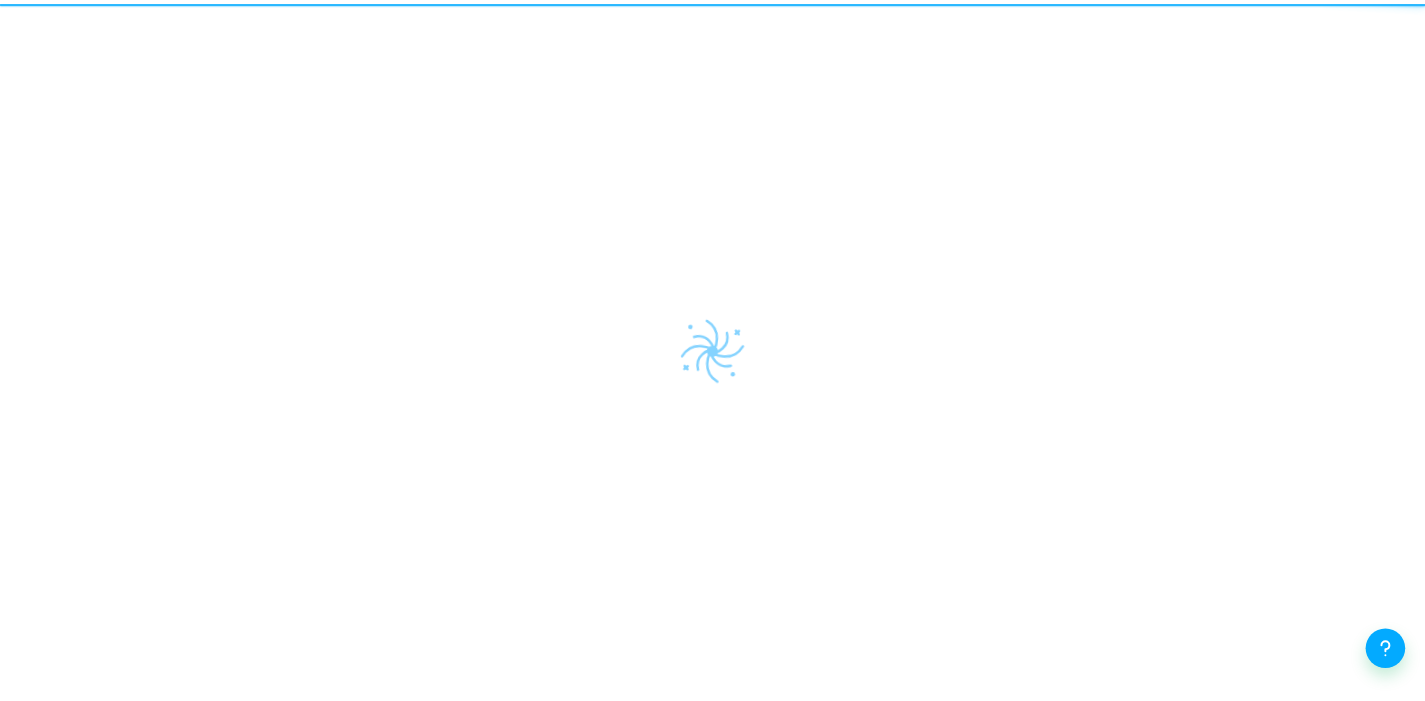 scroll, scrollTop: 0, scrollLeft: 0, axis: both 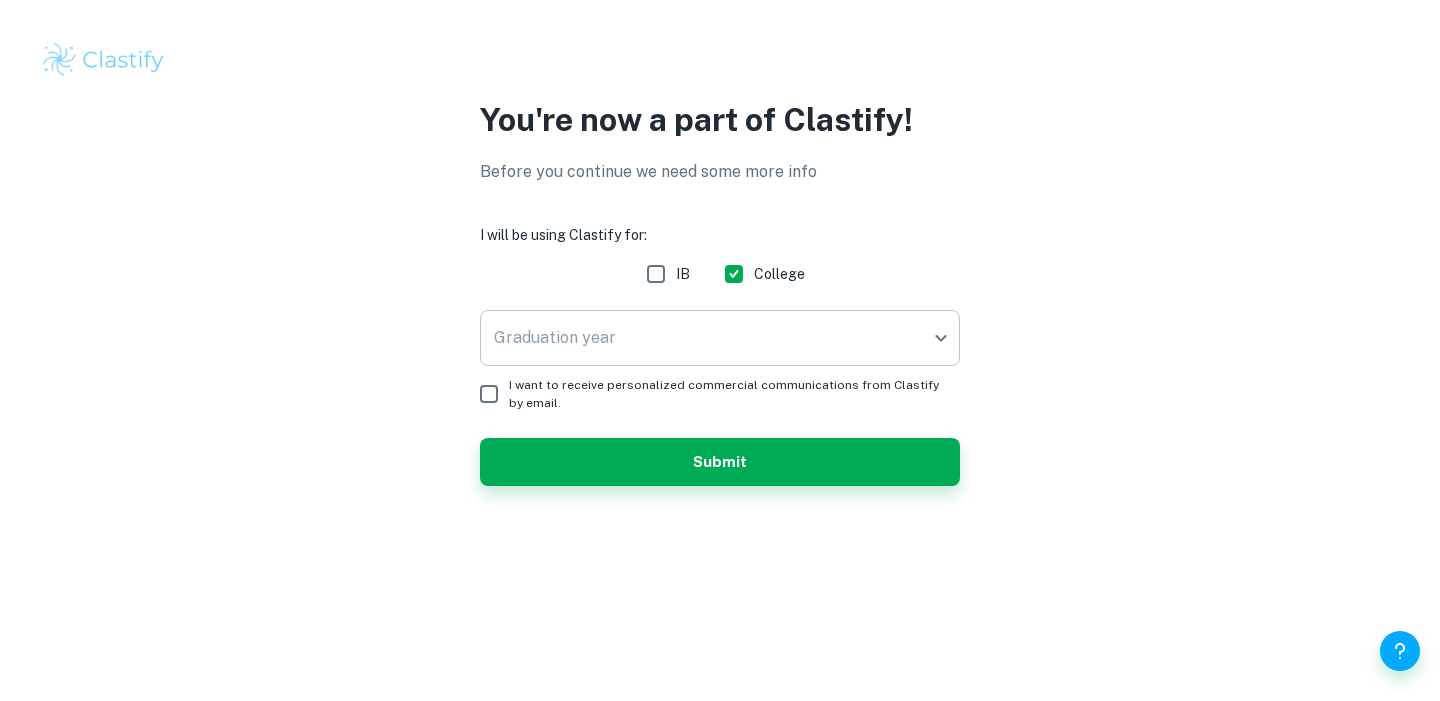 click on "We value your privacy We use cookies to enhance your browsing experience, serve personalised ads or content, and analyse our traffic. By clicking "Accept All", you consent to our use of cookies.   Cookie Policy Customise   Reject All   Accept All   Customise Consent Preferences   We use cookies to help you navigate efficiently and perform certain functions. You will find detailed information about all cookies under each consent category below. The cookies that are categorised as "Necessary" are stored on your browser as they are essential for enabling the basic functionalities of the site. ...  Show more For more information on how Google's third-party cookies operate and handle your data, see:   Google Privacy Policy Necessary Always Active Necessary cookies are required to enable the basic features of this site, such as providing secure log-in or adjusting your consent preferences. These cookies do not store any personally identifiable data. Functional Analytics Performance Advertisement Uncategorised" at bounding box center [720, 350] 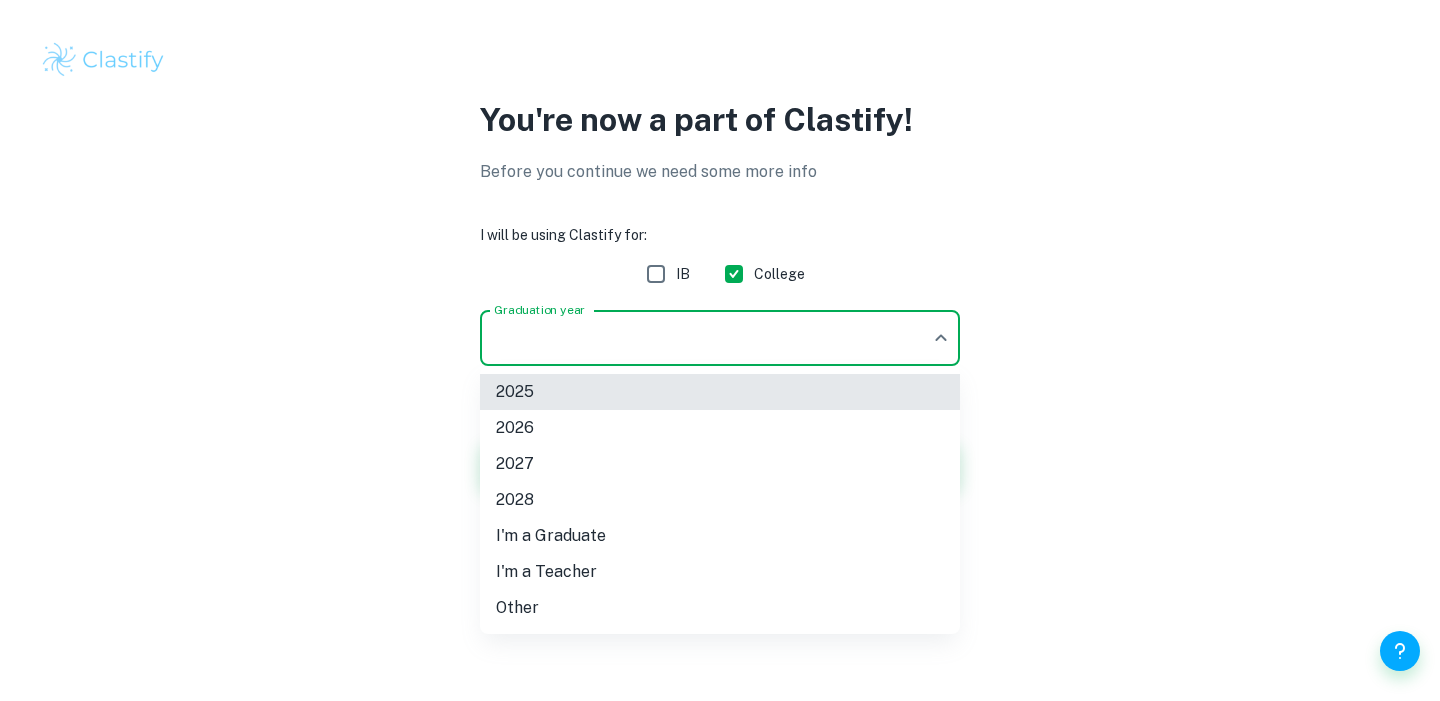 click on "2026" at bounding box center (720, 428) 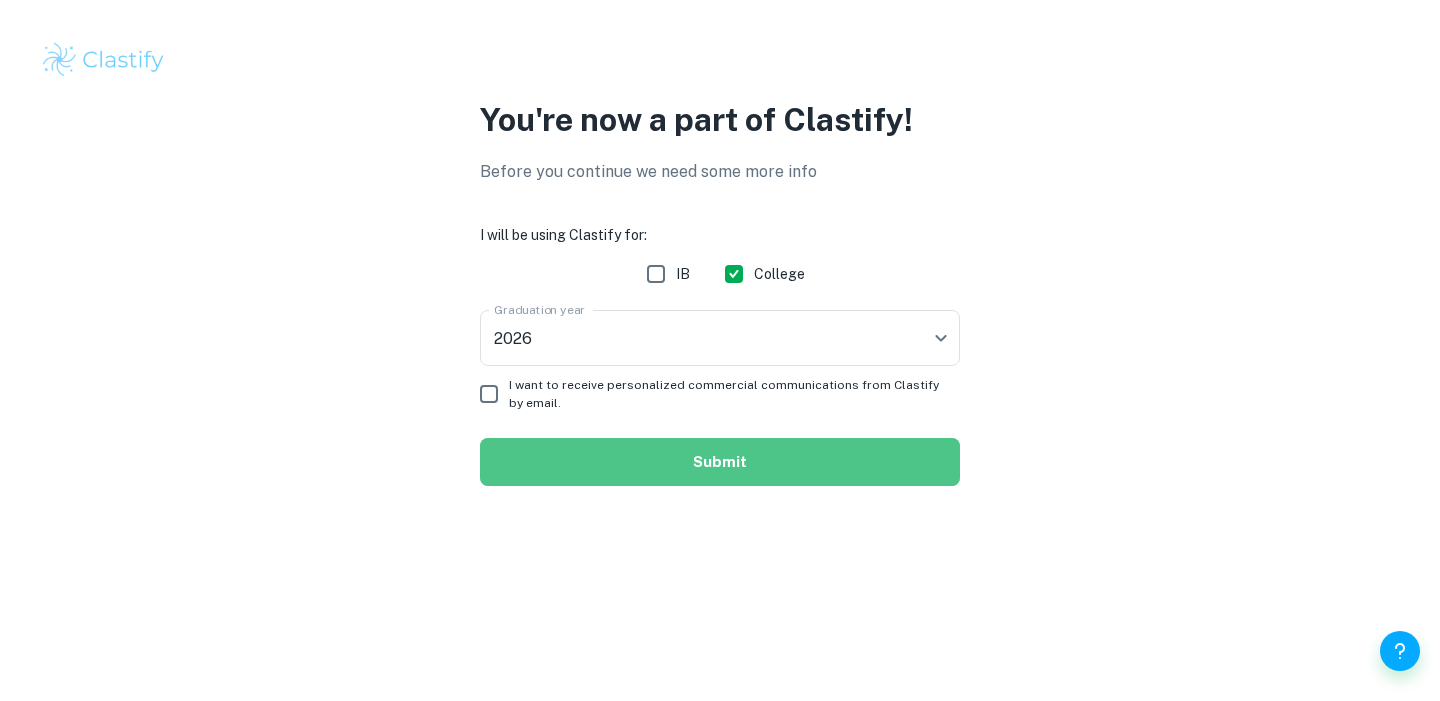 click on "Submit" at bounding box center [720, 462] 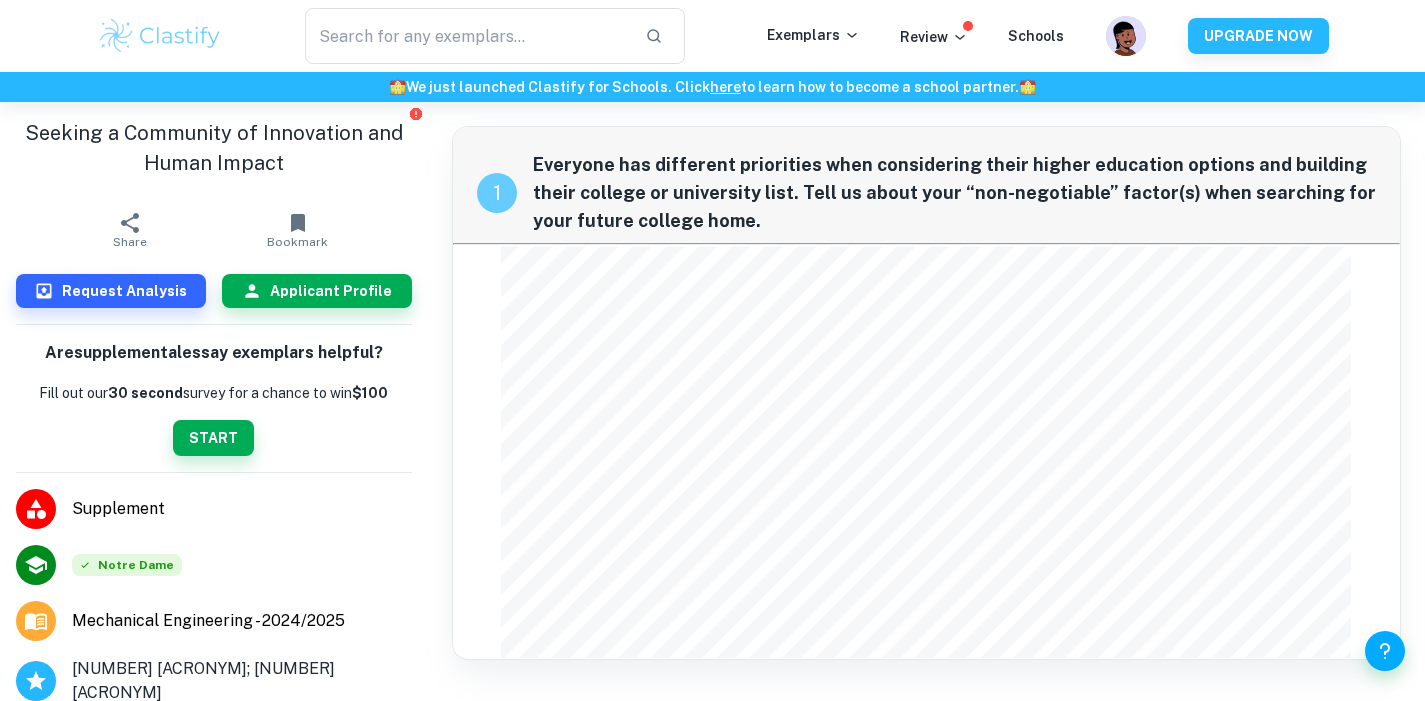 scroll, scrollTop: 102, scrollLeft: 0, axis: vertical 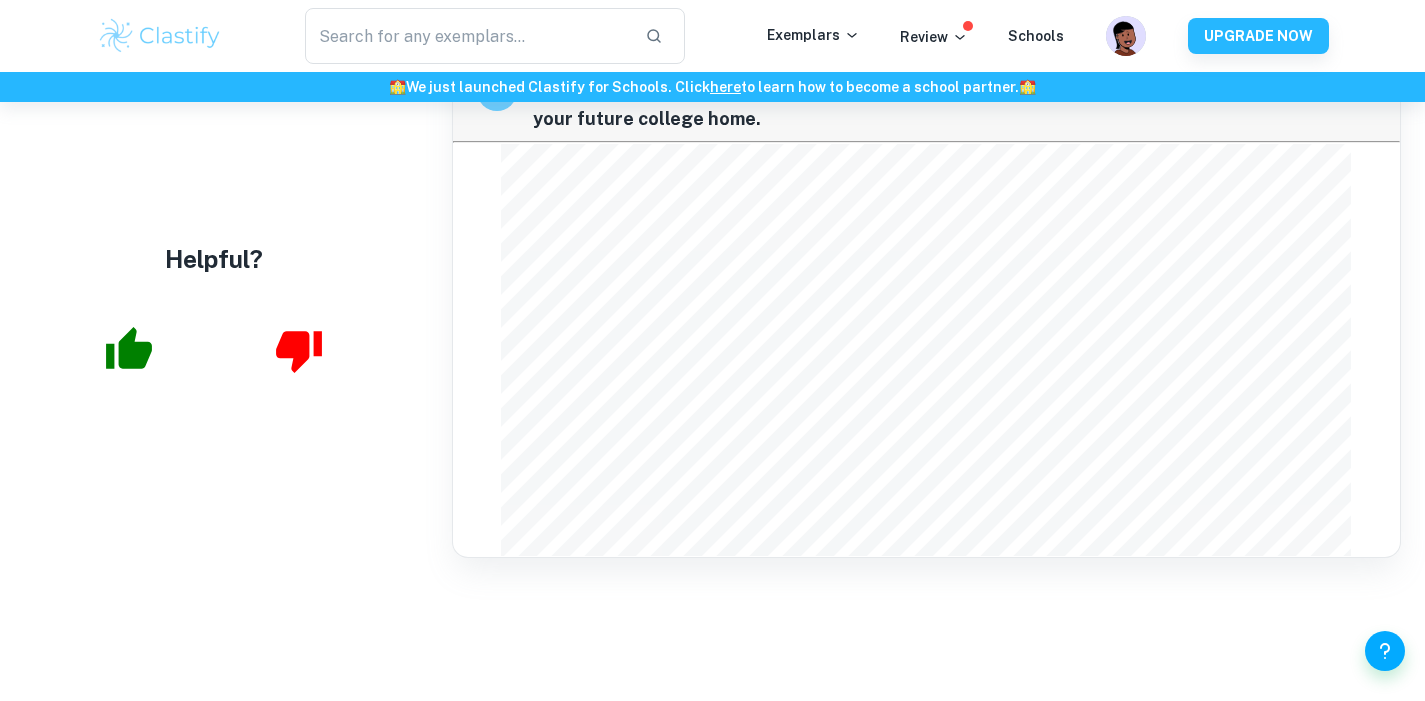 click at bounding box center (129, 348) 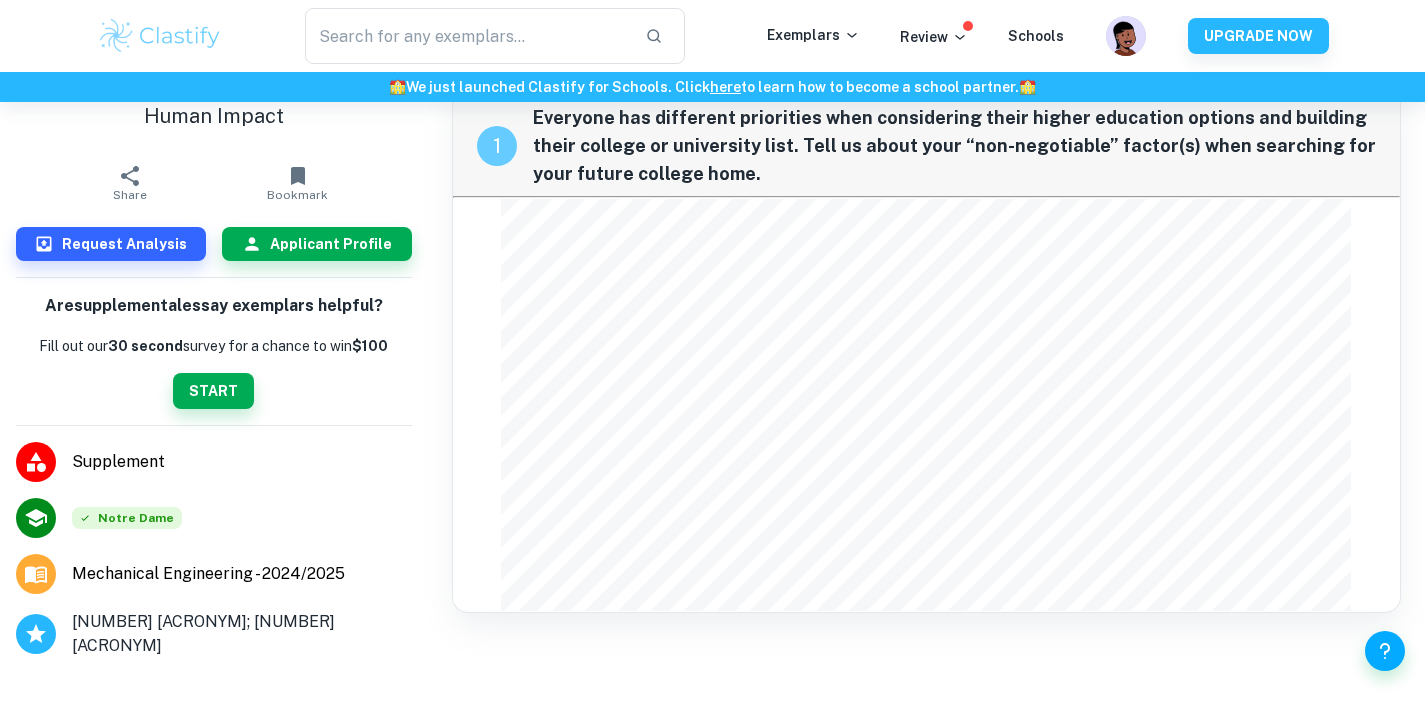scroll, scrollTop: 0, scrollLeft: 0, axis: both 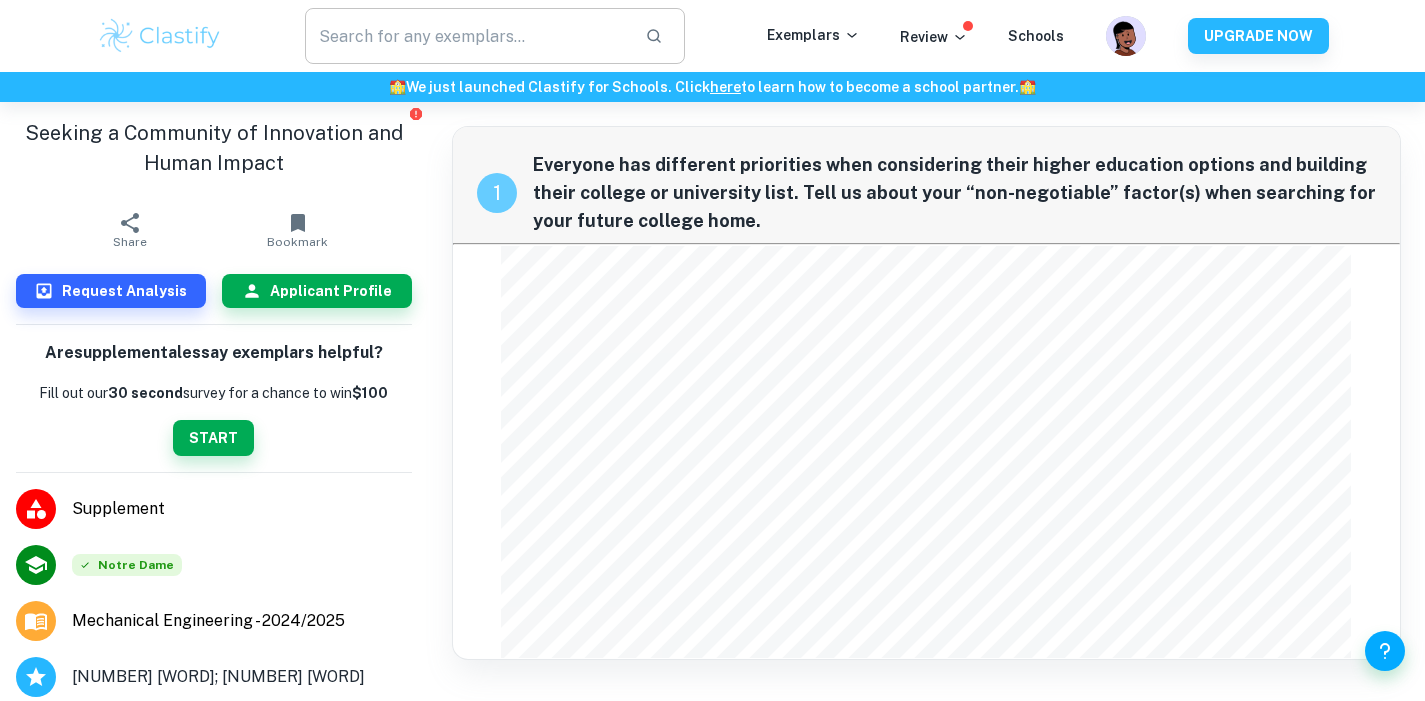 click at bounding box center [467, 36] 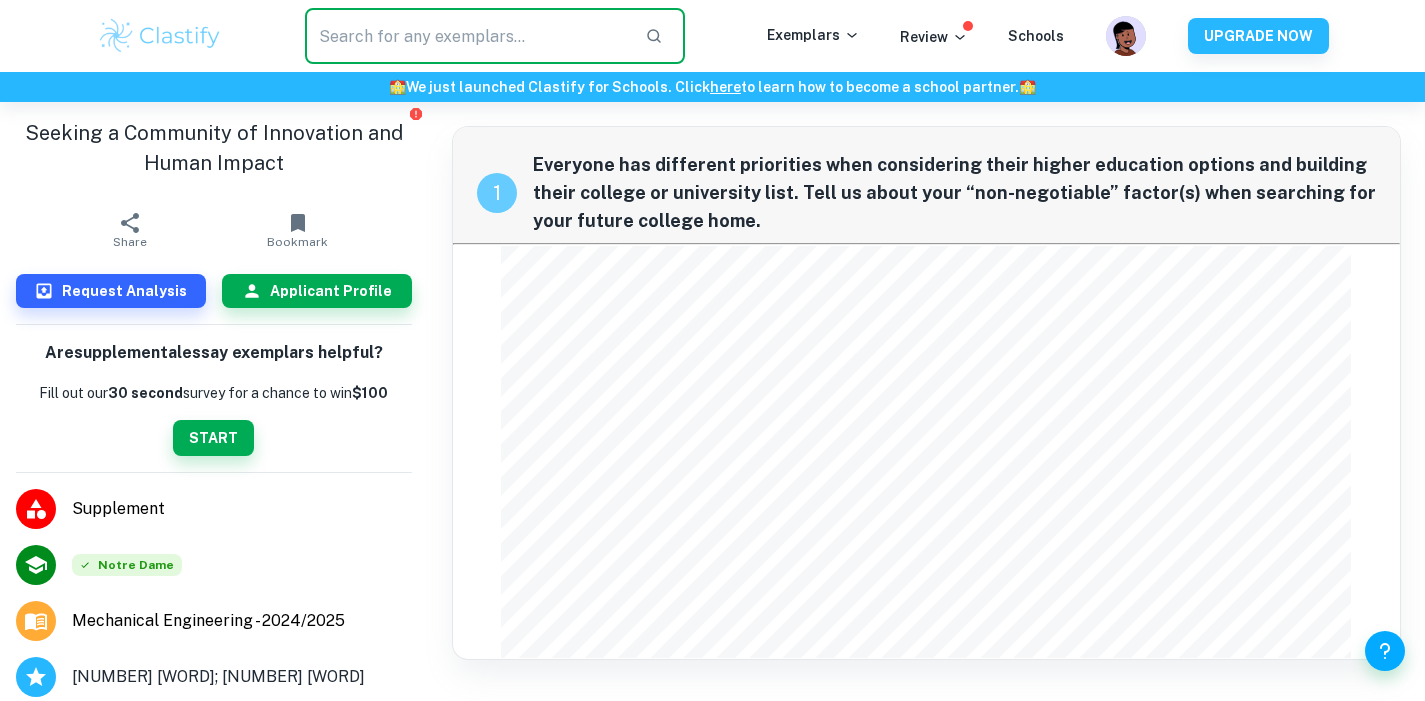 click on "Everyone has different priorities when considering their higher education options and building their college or university list. Tell us about your “non-negotiable” factor(s) when searching for your future college home." at bounding box center (955, 193) 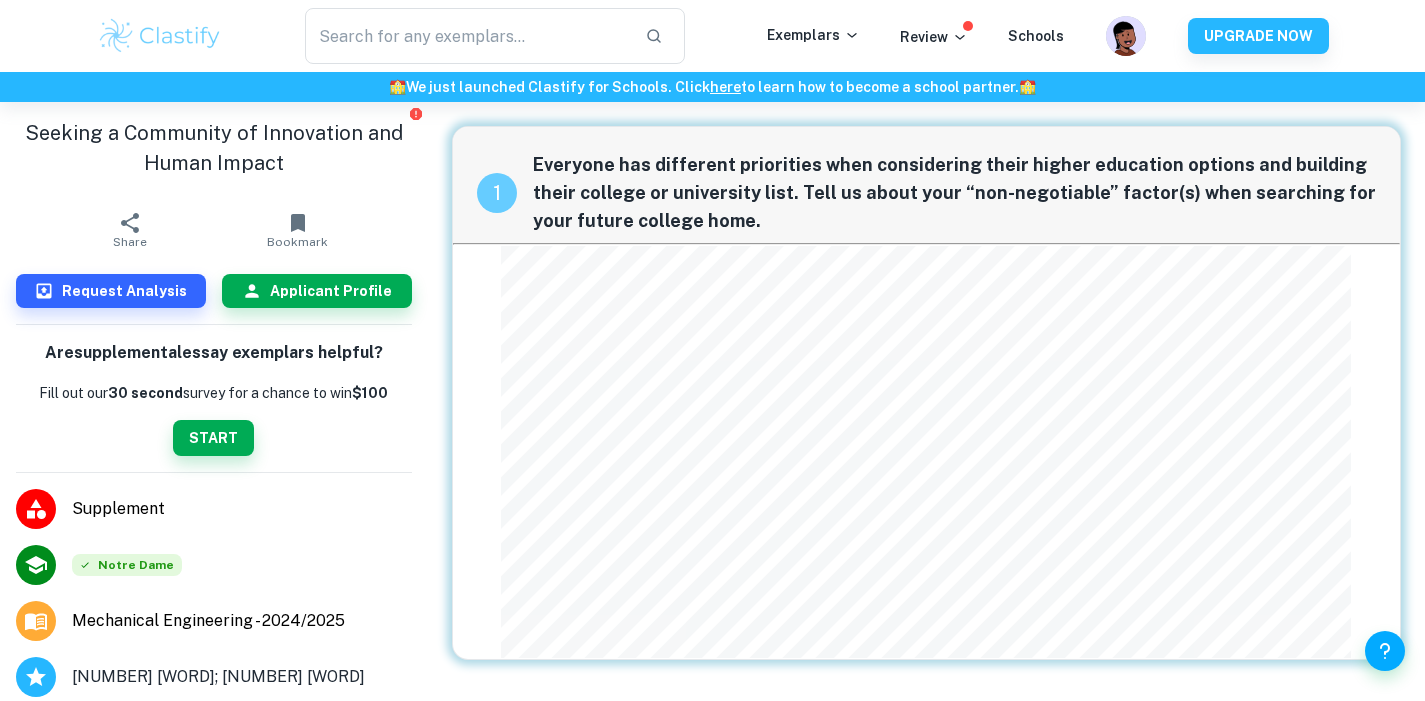 scroll, scrollTop: 132, scrollLeft: 0, axis: vertical 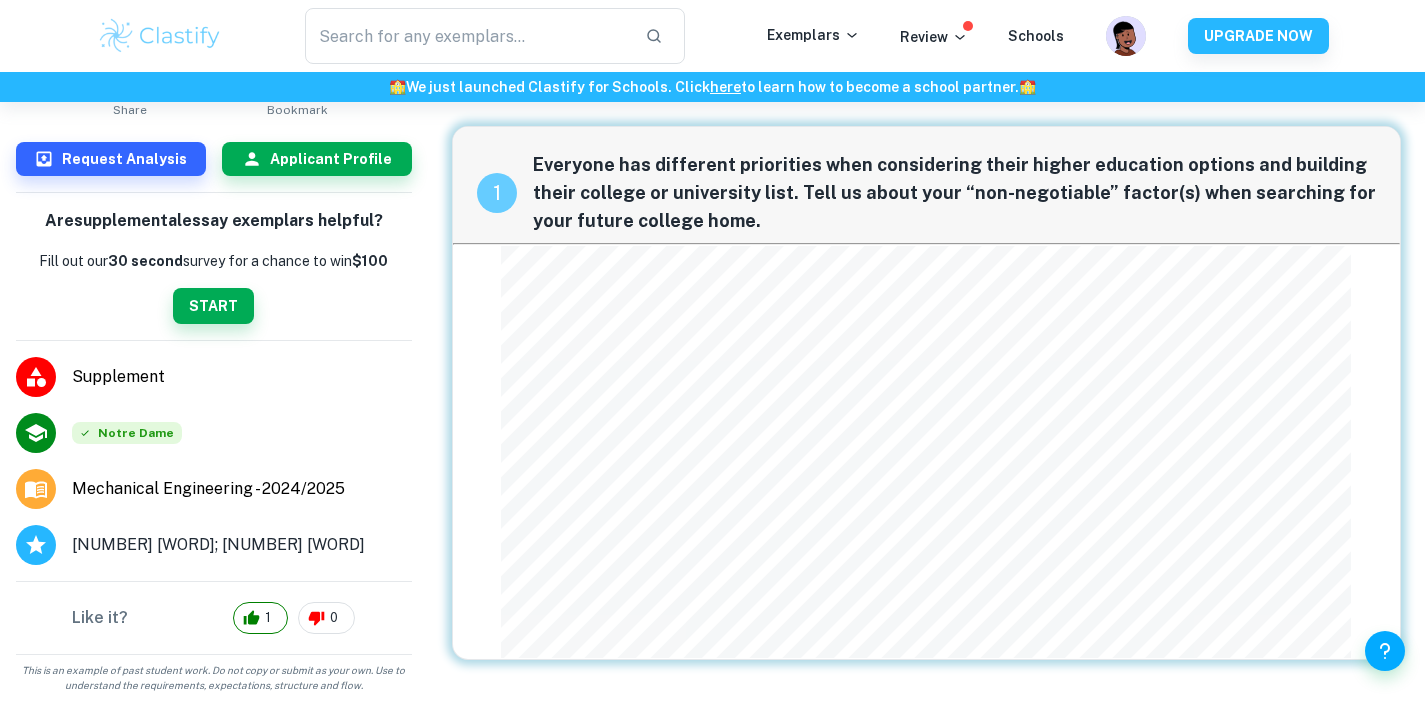 click on "Supplement" at bounding box center [214, 377] 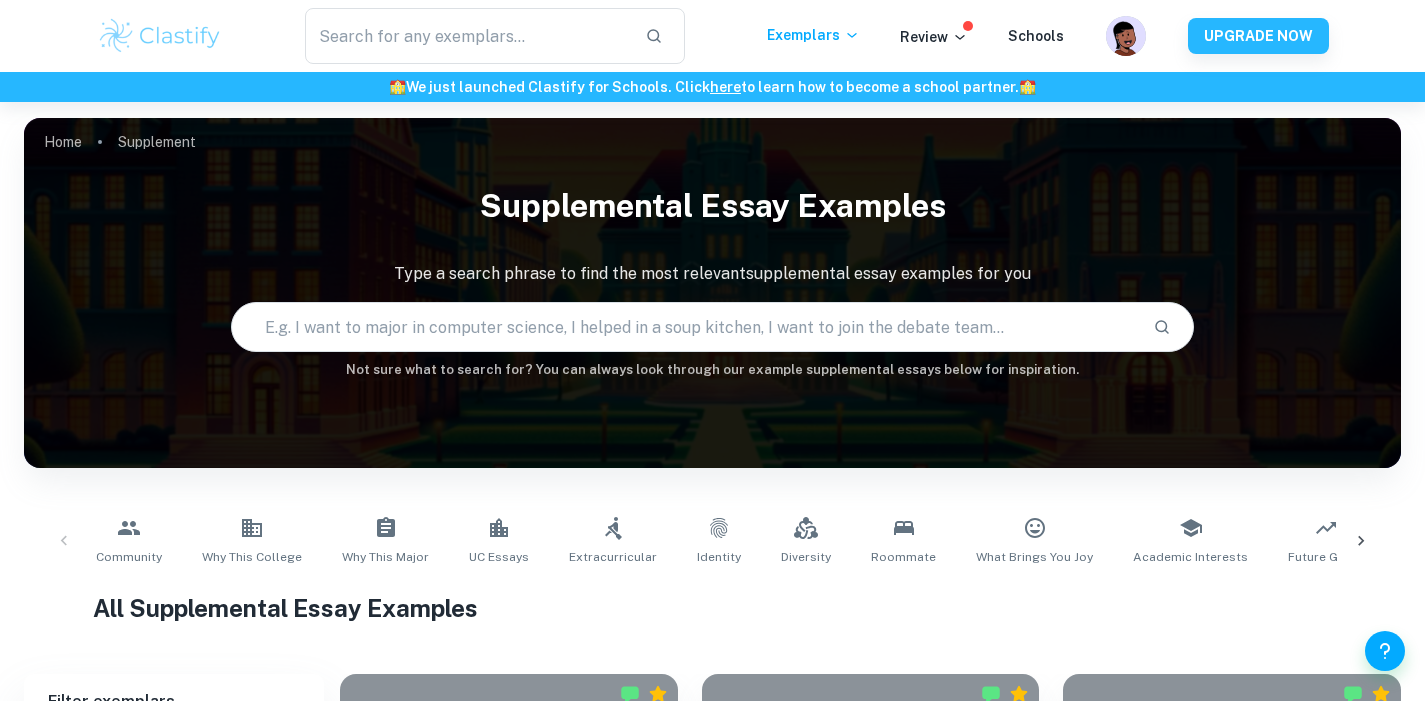 click on "Supplemental Essay Examples Type a search phrase to find the most relevant   supplemental essay examples for you ​ Not sure what to search for? You can always look through our example supplemental essays below for inspiration." at bounding box center [712, 277] 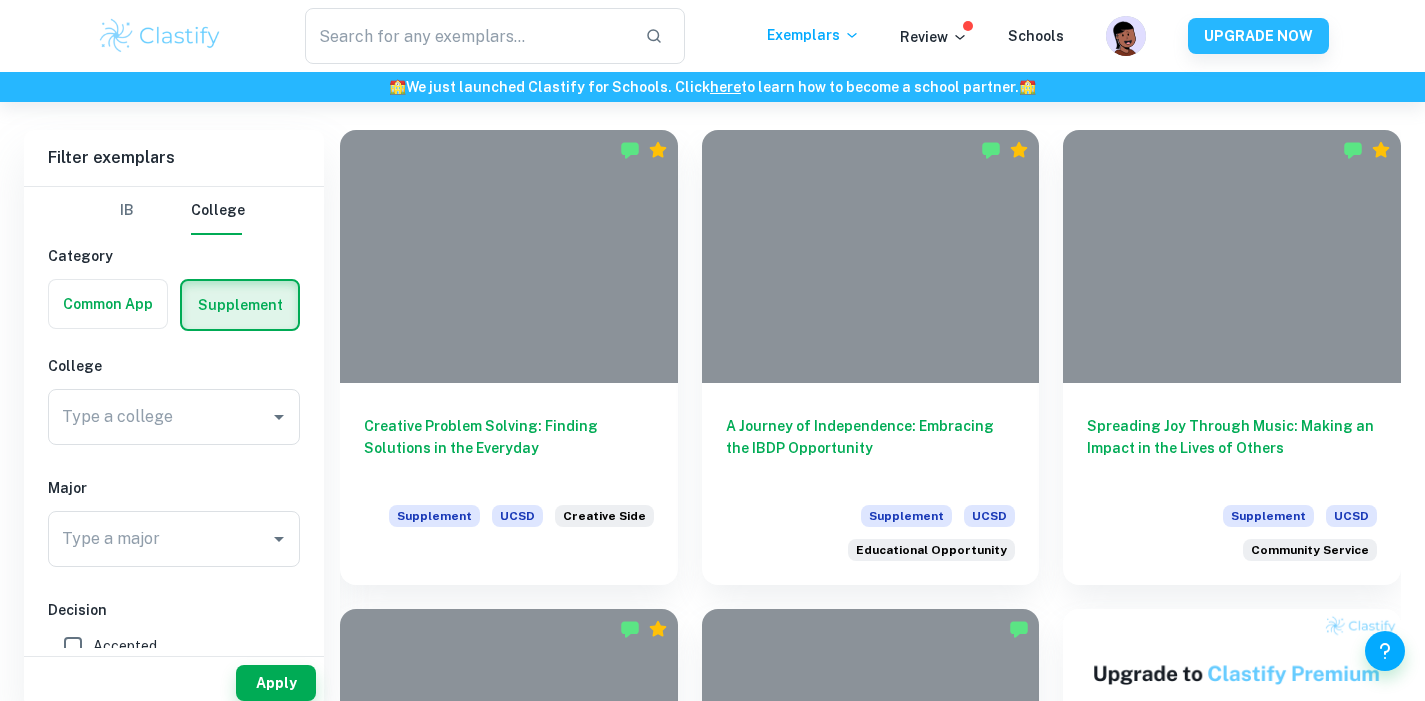 scroll, scrollTop: 630, scrollLeft: 0, axis: vertical 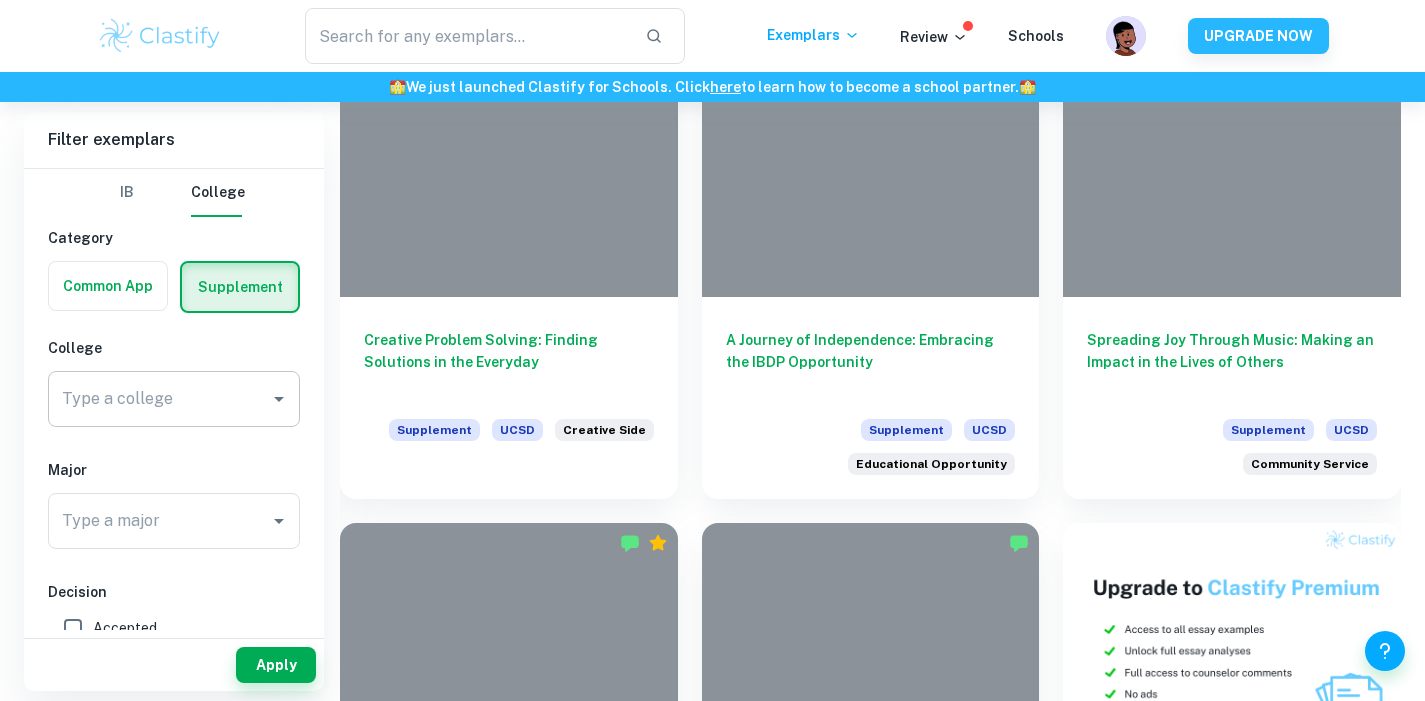 click on "Type a college" at bounding box center [159, 399] 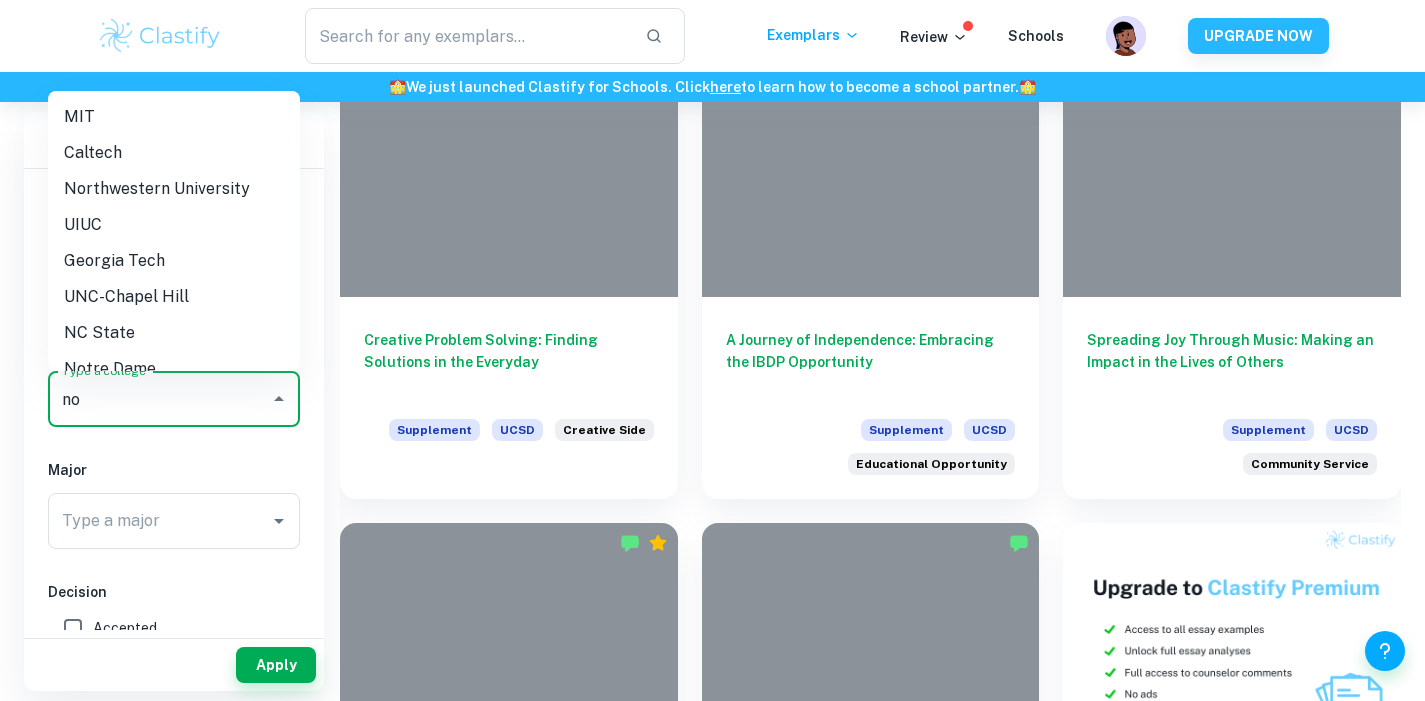 click on "Notre Dame" at bounding box center [174, 369] 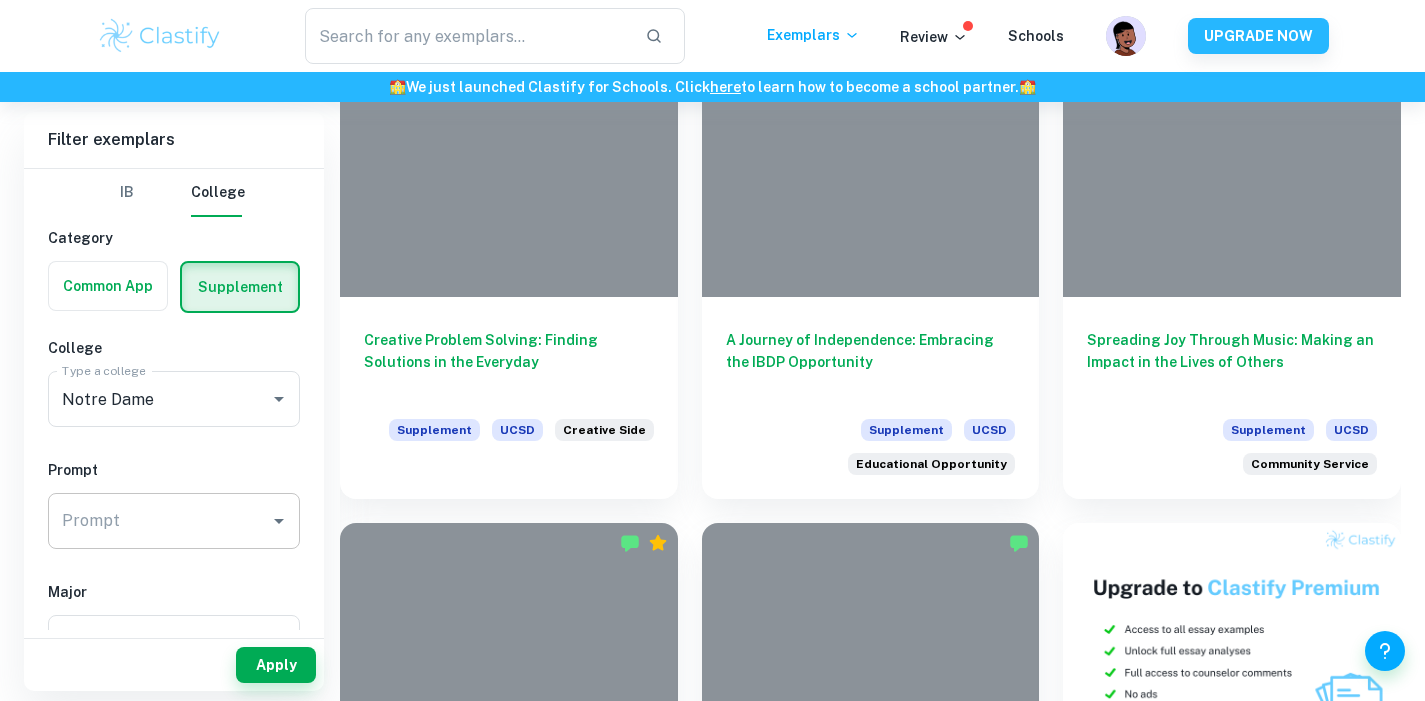 click on "Prompt" at bounding box center [159, 521] 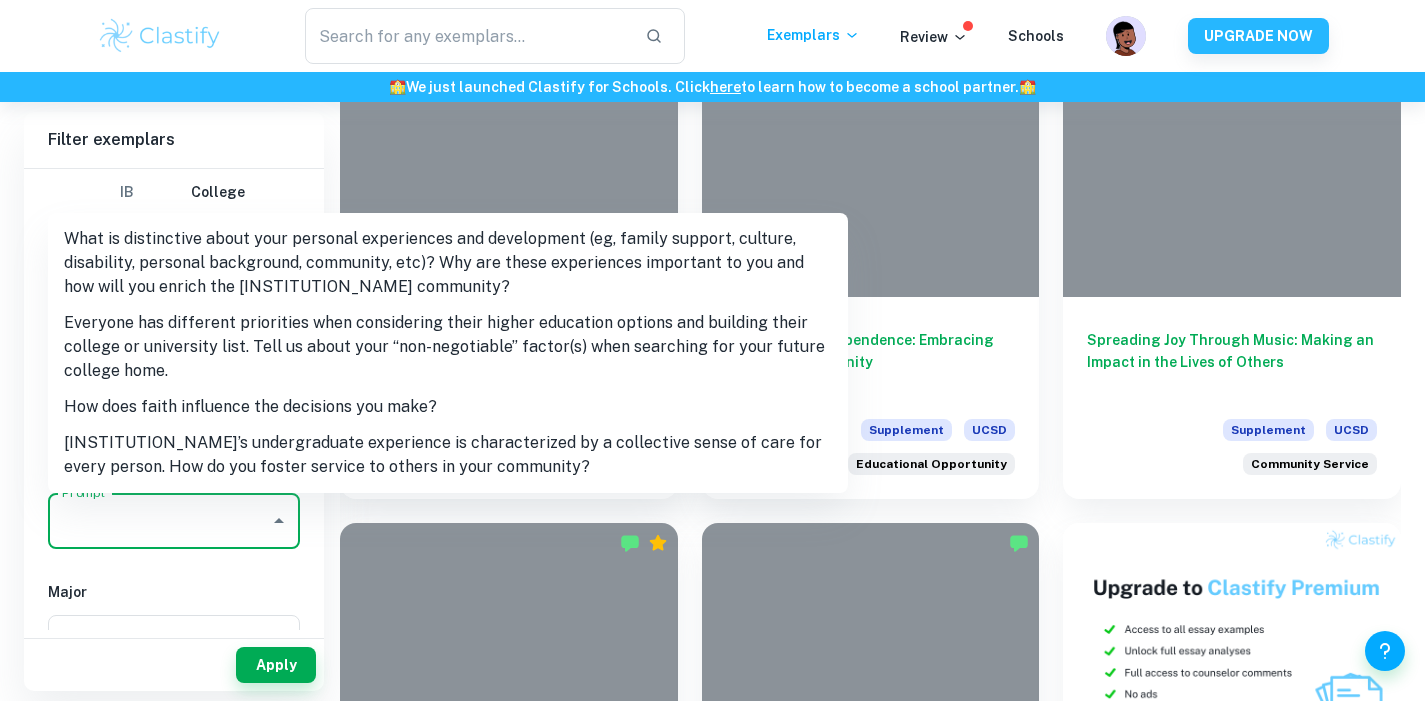 click on "Everyone has different priorities when considering their higher education options and building their college or university list. Tell us about your “non-negotiable” factor(s) when searching for your future college home." at bounding box center (448, 347) 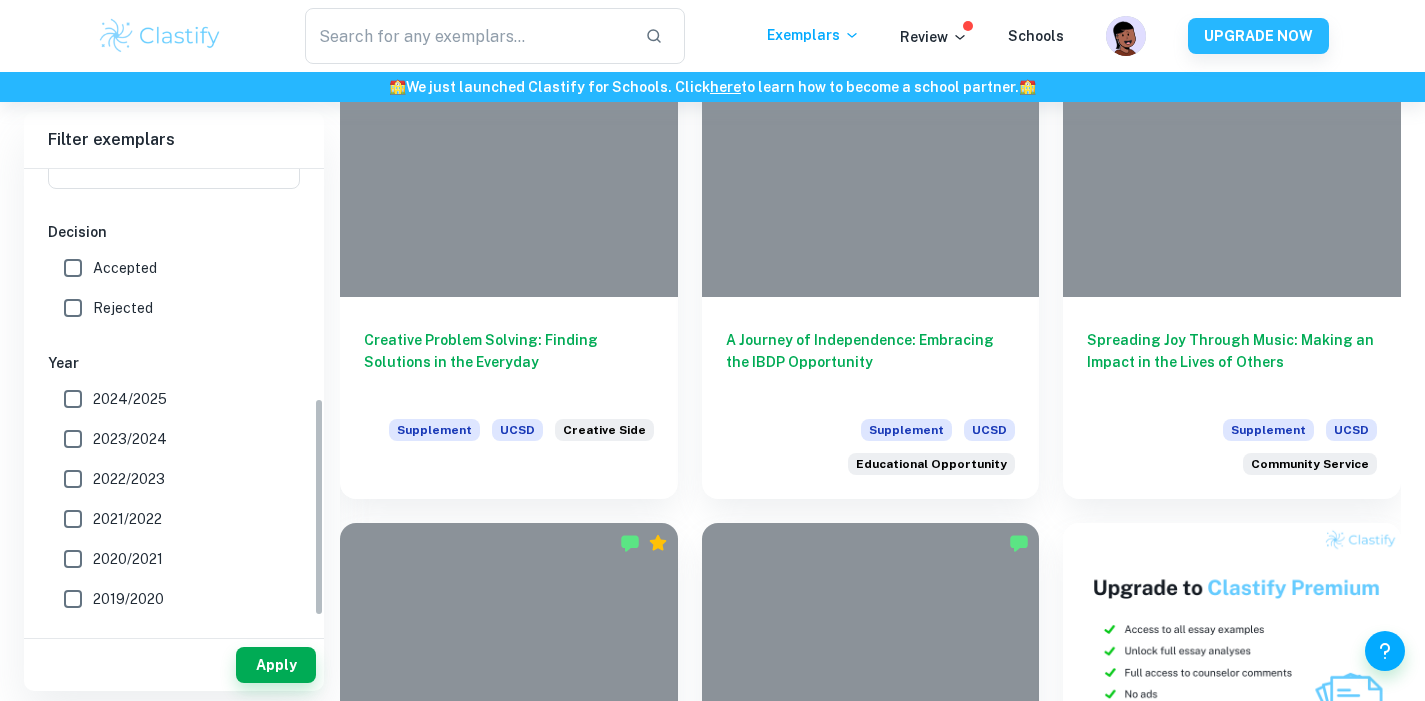 scroll, scrollTop: 487, scrollLeft: 0, axis: vertical 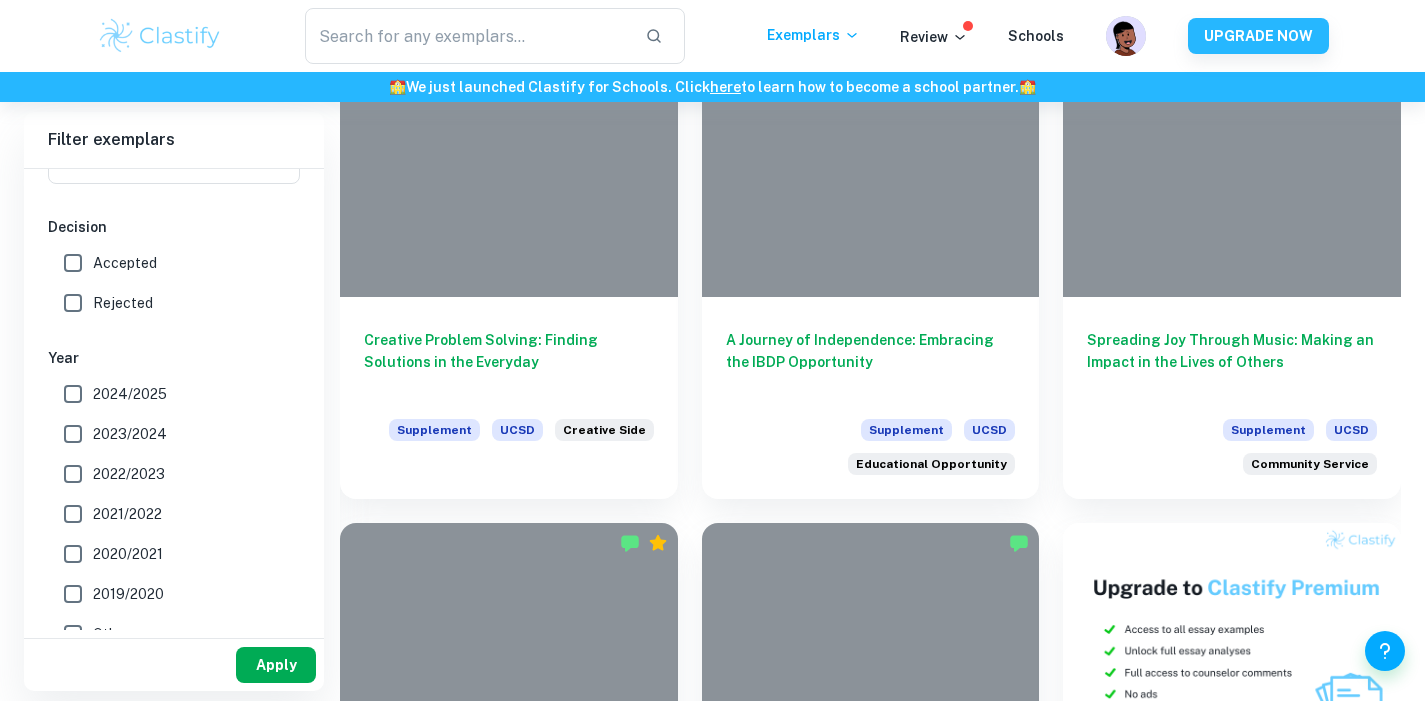 click on "Apply" at bounding box center [276, 665] 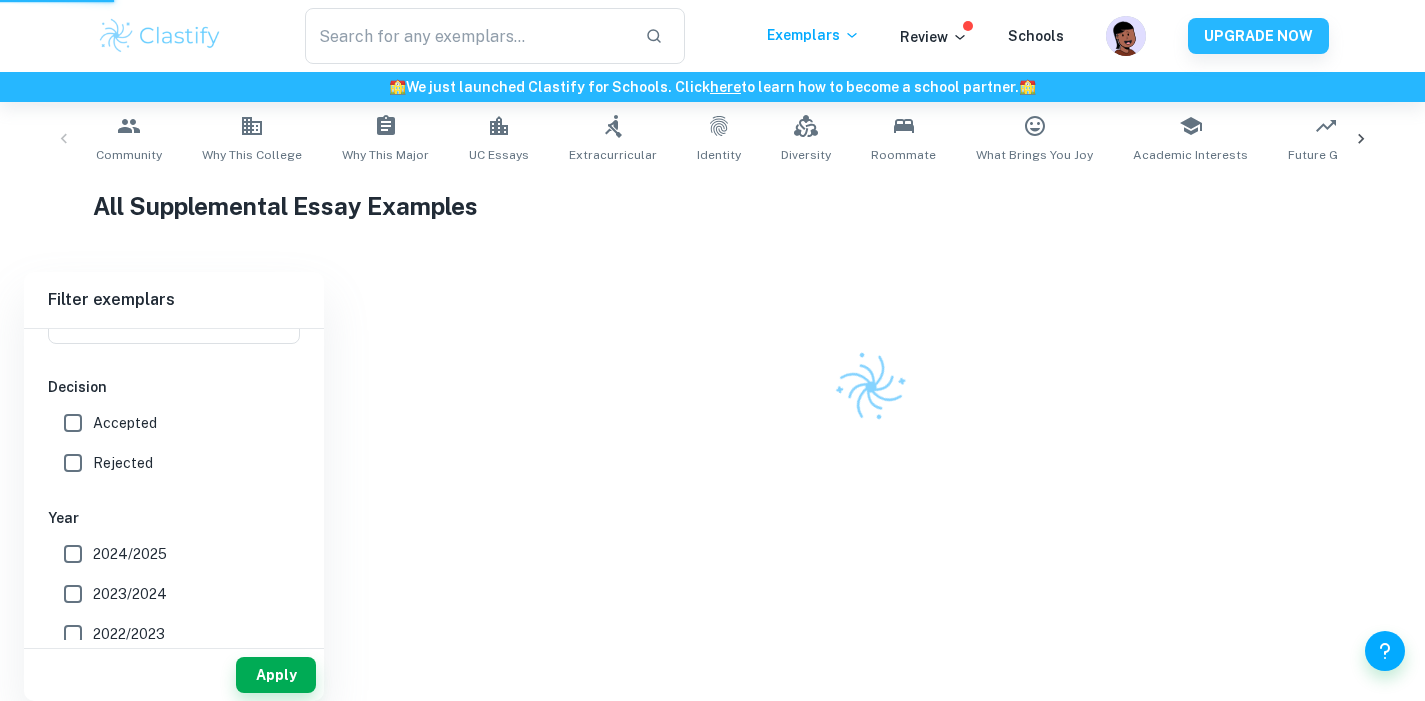 scroll, scrollTop: 332, scrollLeft: 0, axis: vertical 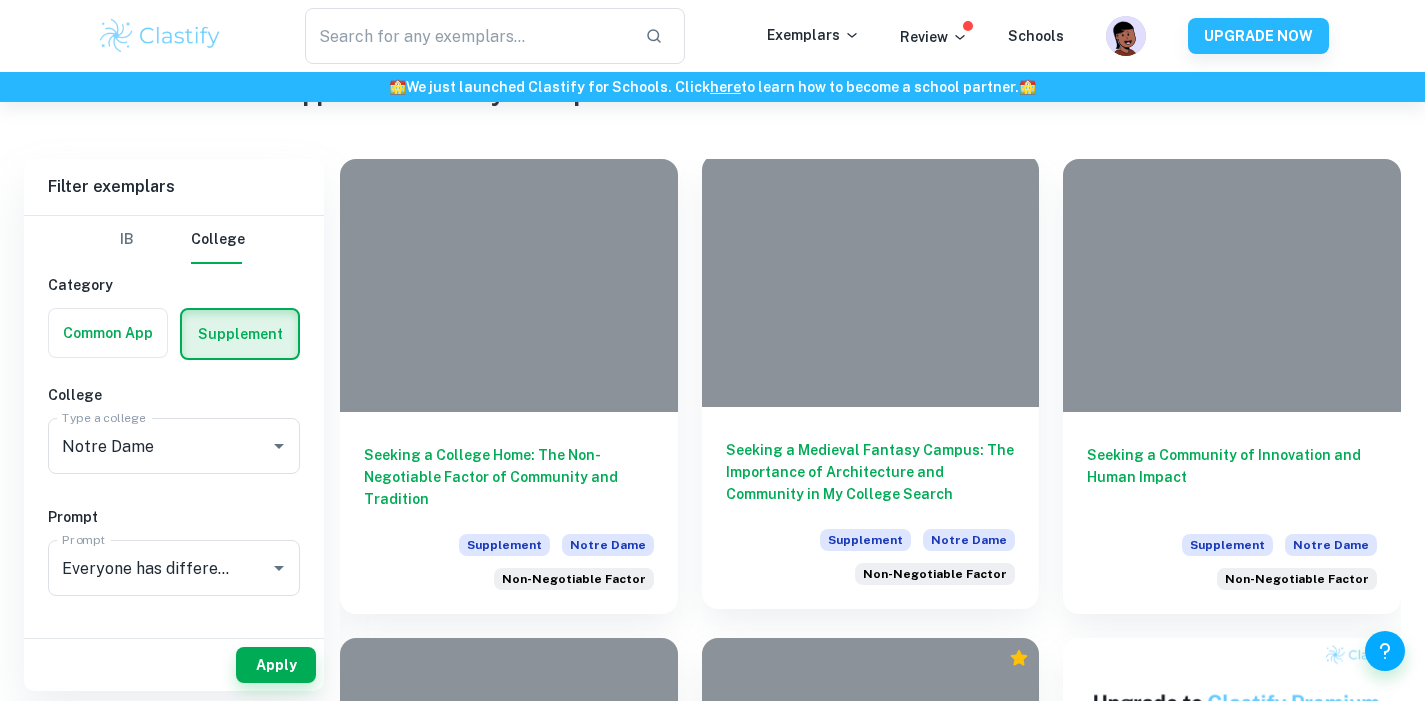 click on "Seeking a Medieval Fantasy Campus: The Importance of Architecture and Community in My College Search" at bounding box center (871, 472) 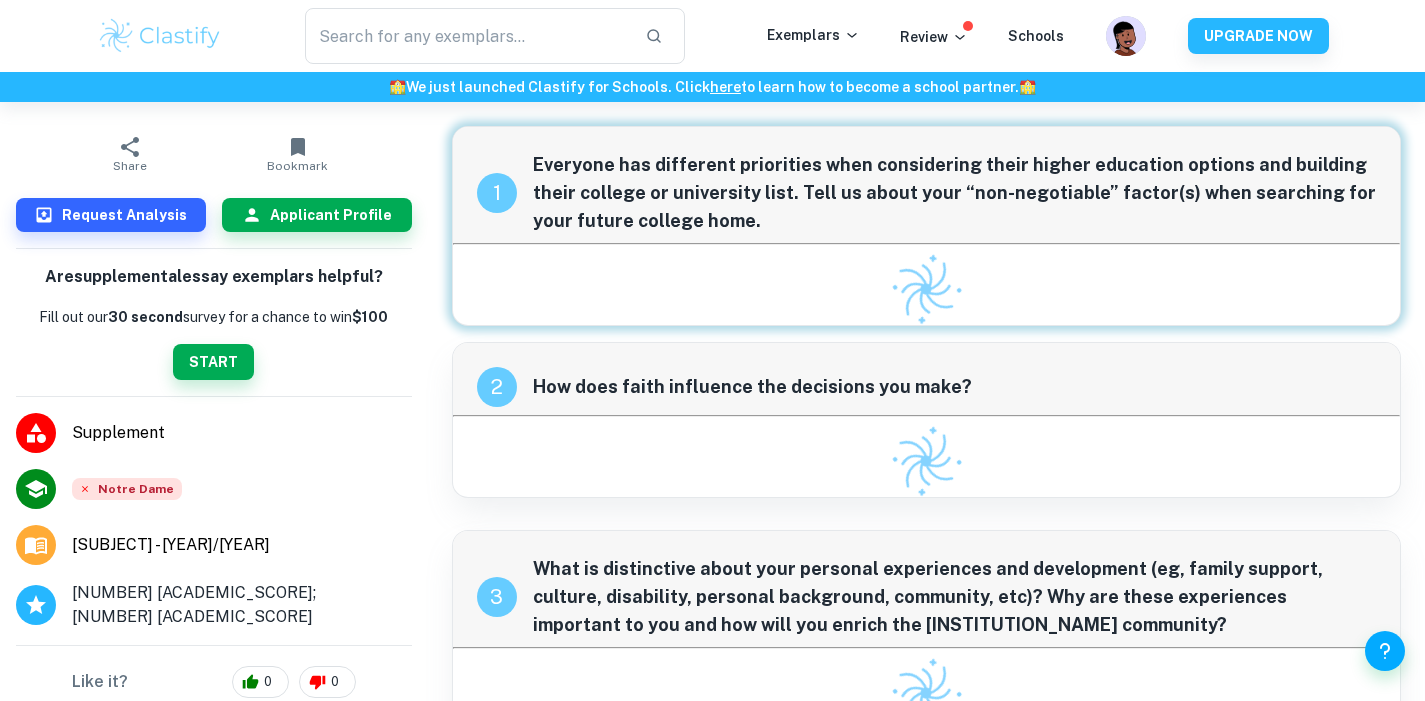 scroll, scrollTop: 162, scrollLeft: 0, axis: vertical 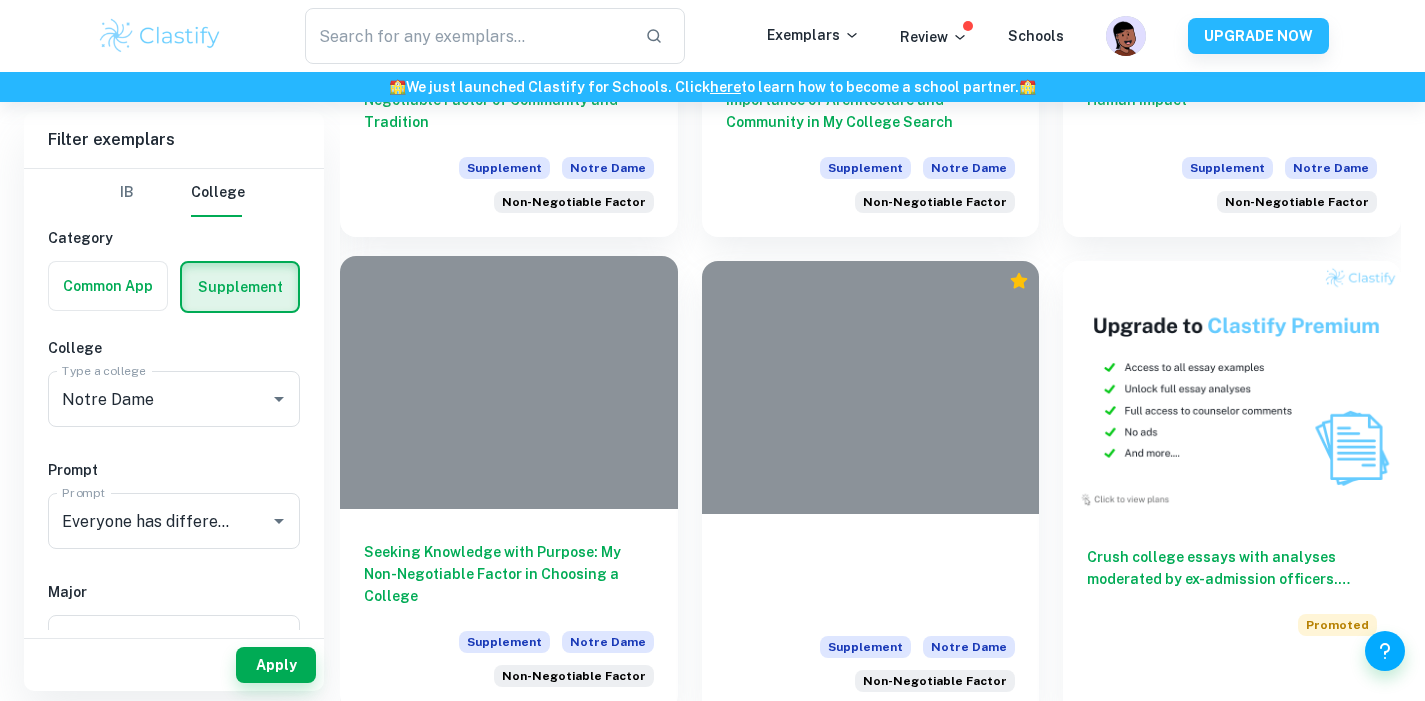 click on "Seeking Knowledge with Purpose: My Non-Negotiable Factor in Choosing a College" at bounding box center (509, 574) 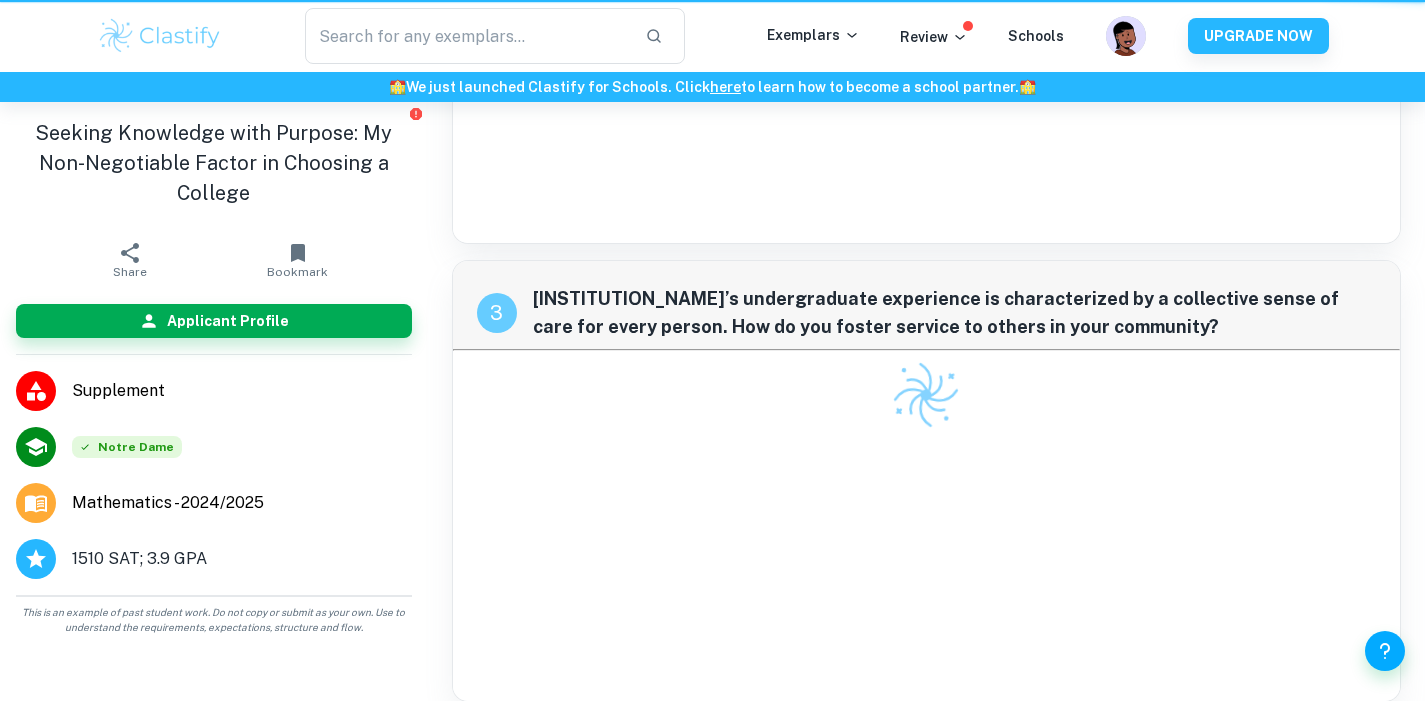 scroll, scrollTop: 0, scrollLeft: 0, axis: both 